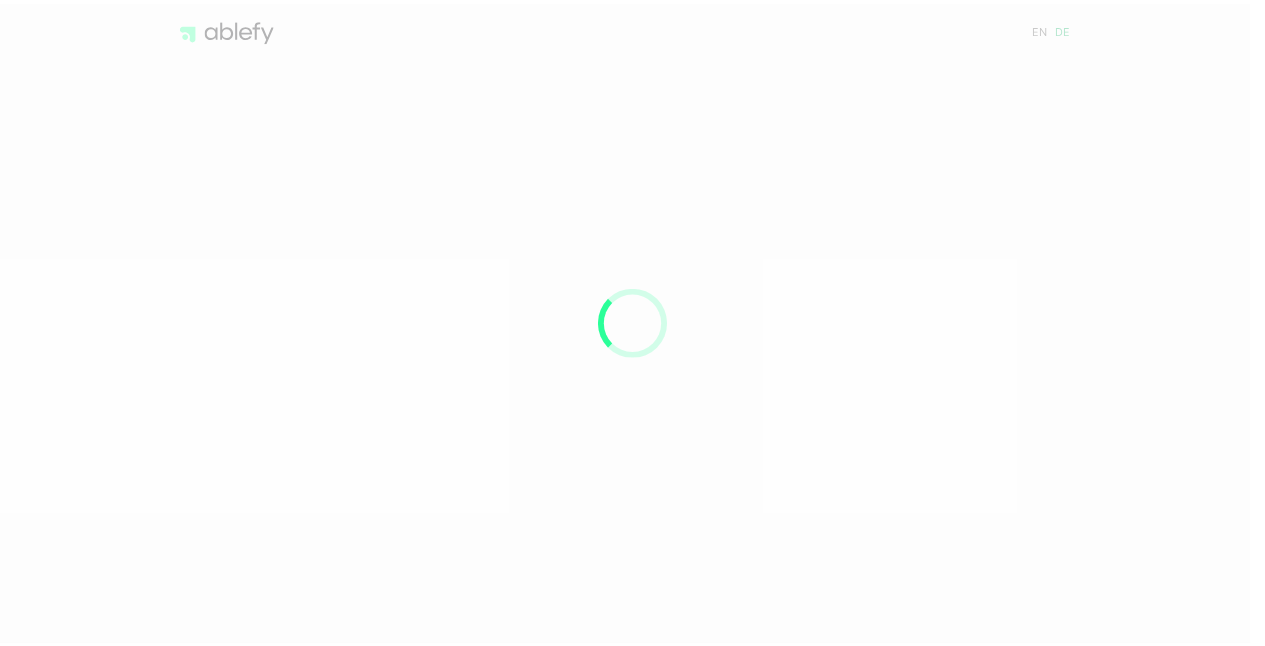 scroll, scrollTop: 0, scrollLeft: 0, axis: both 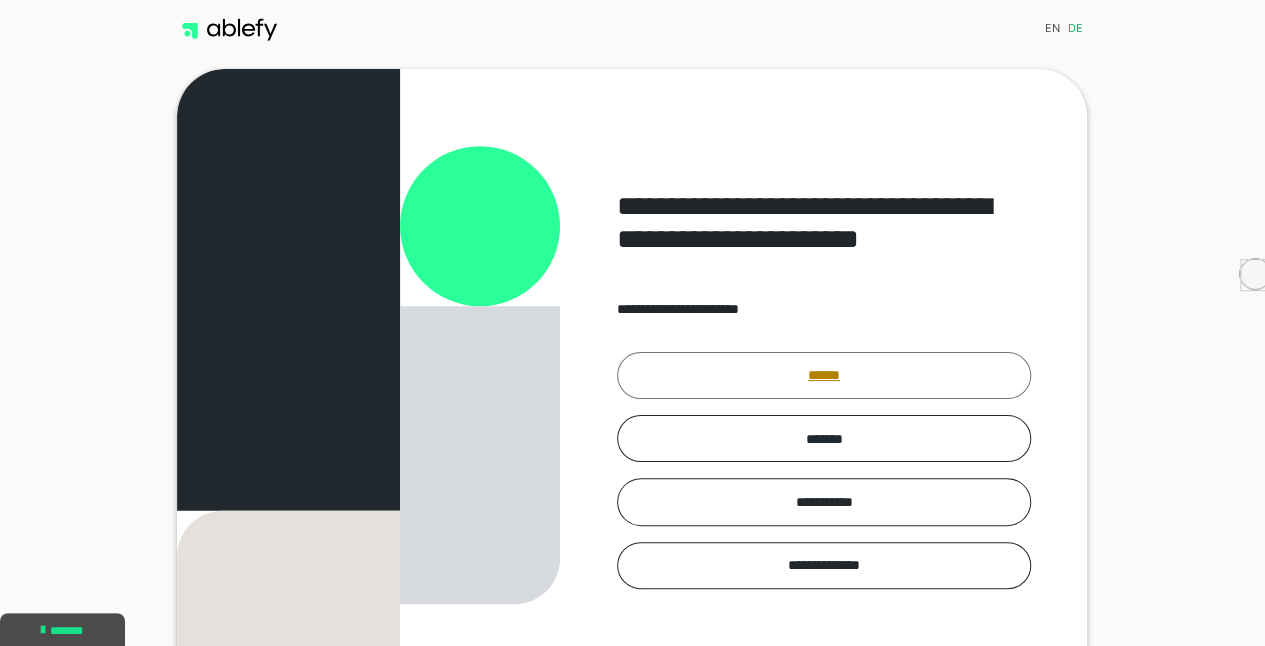 click on "******" at bounding box center (824, 375) 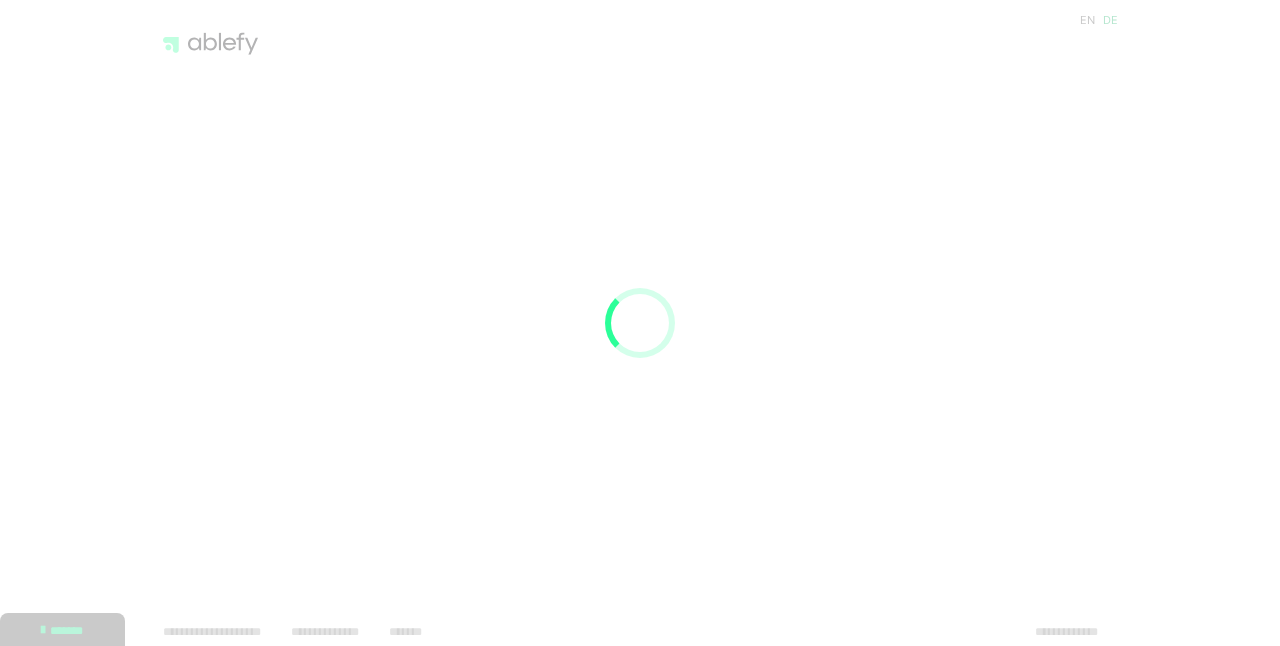 scroll, scrollTop: 0, scrollLeft: 0, axis: both 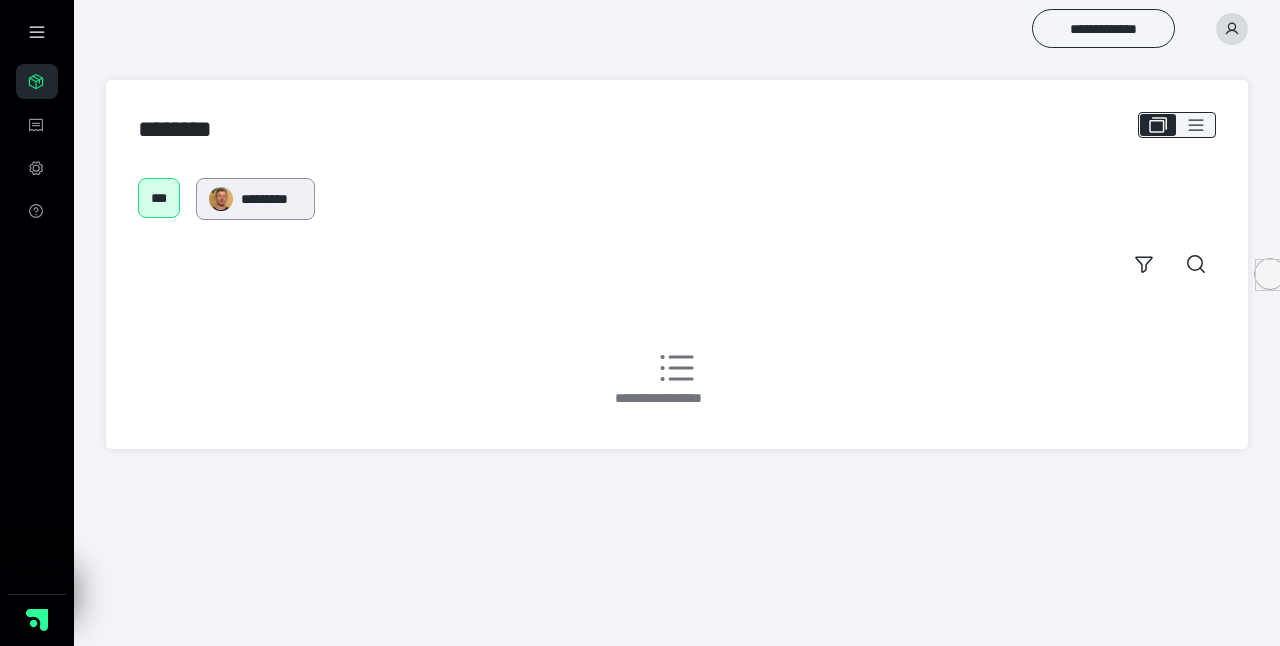 click on "*********" at bounding box center (271, 199) 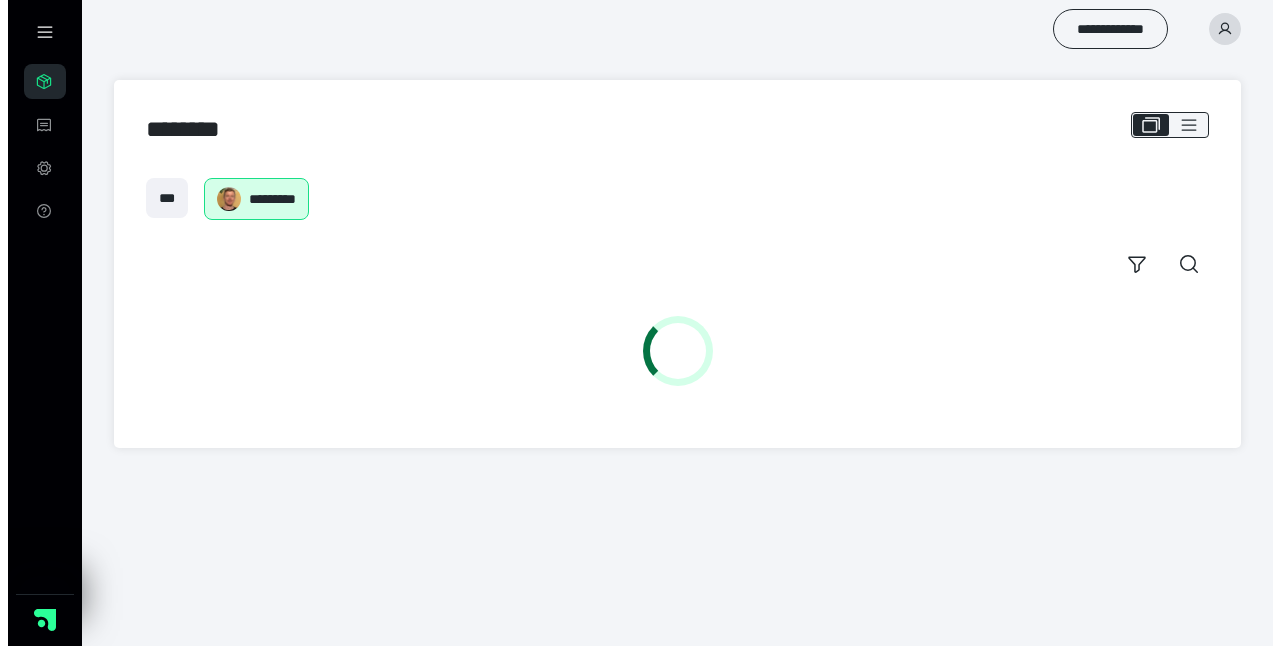 scroll, scrollTop: 0, scrollLeft: 0, axis: both 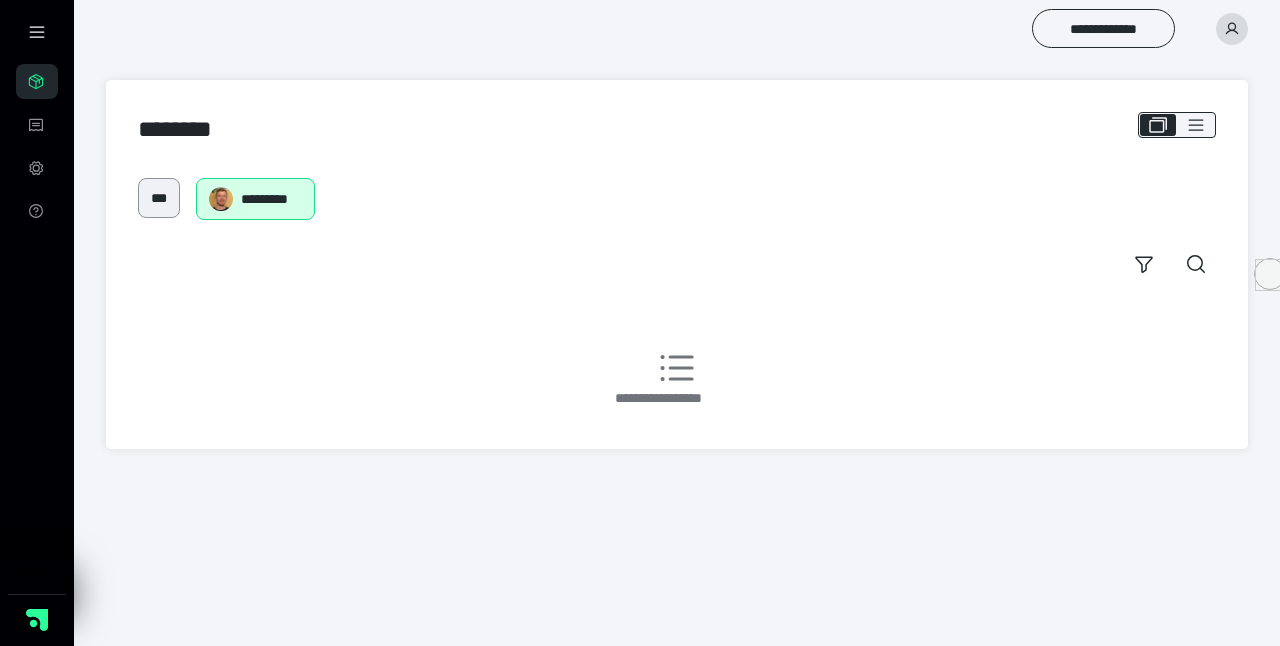click on "***" at bounding box center (159, 198) 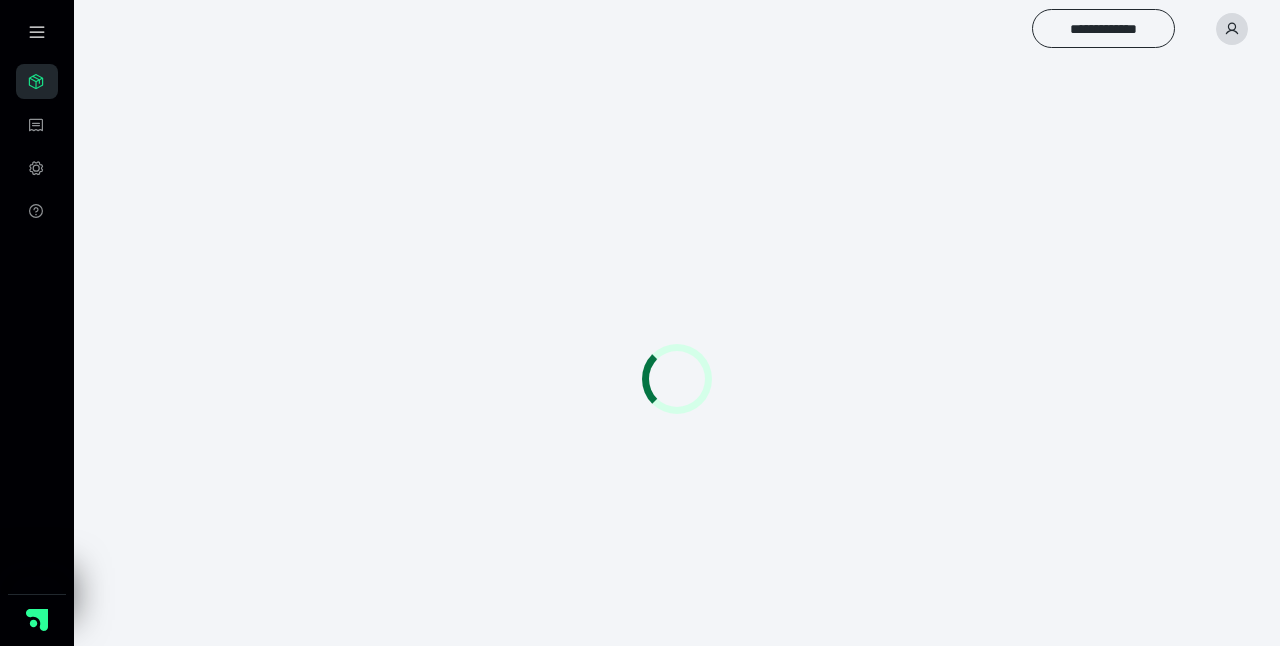 scroll, scrollTop: 0, scrollLeft: 0, axis: both 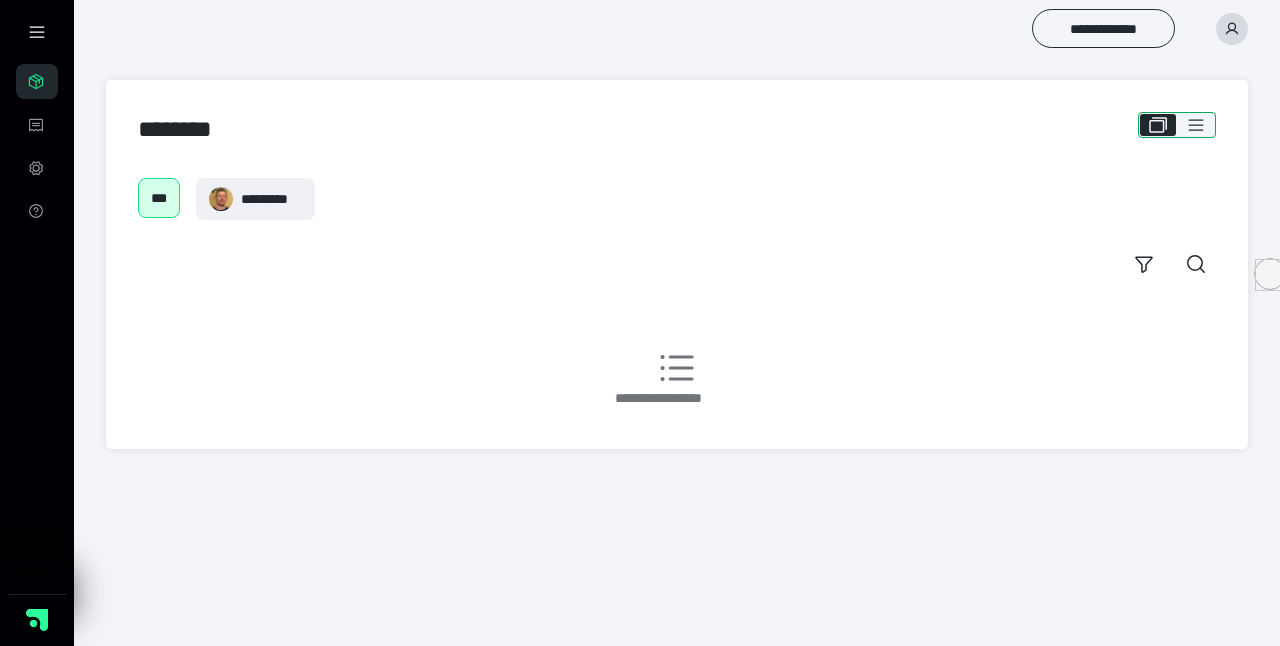 click 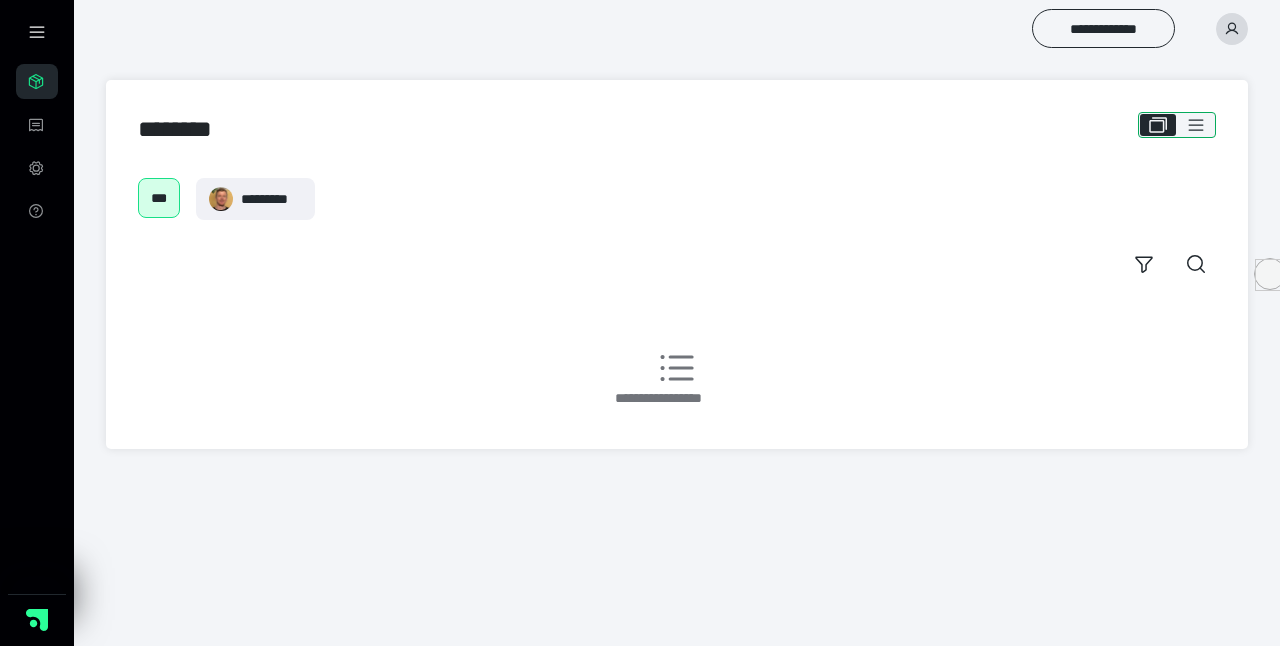 click 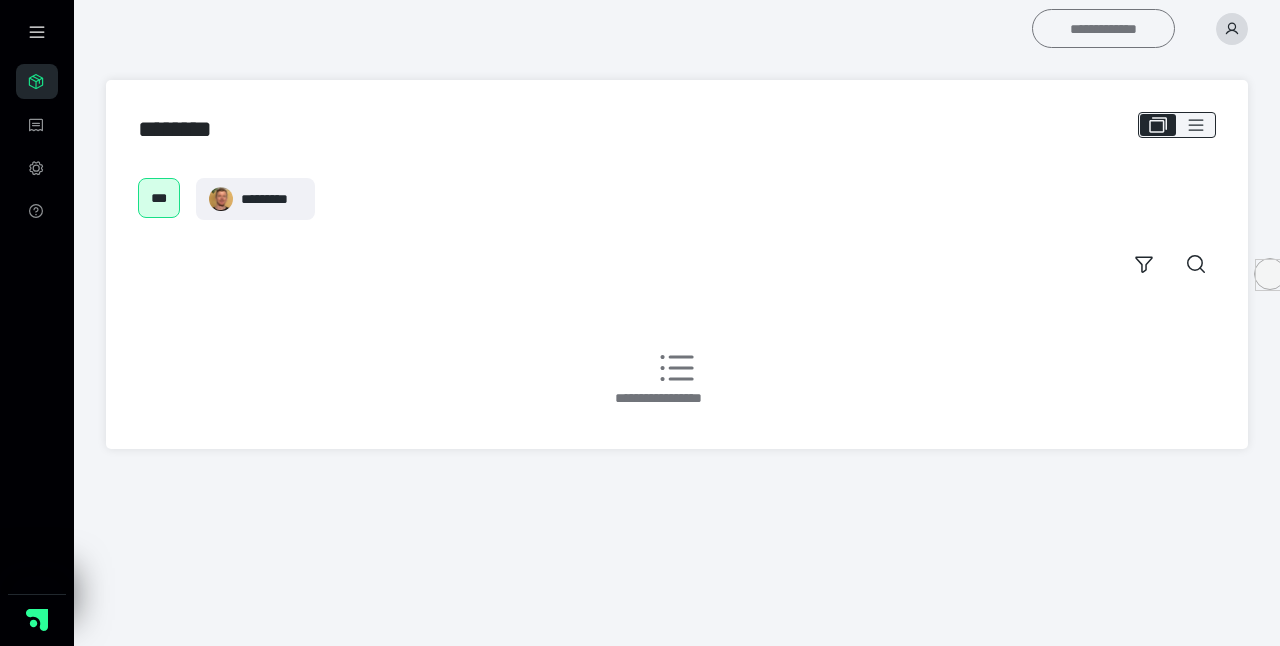 click on "**********" at bounding box center (1103, 28) 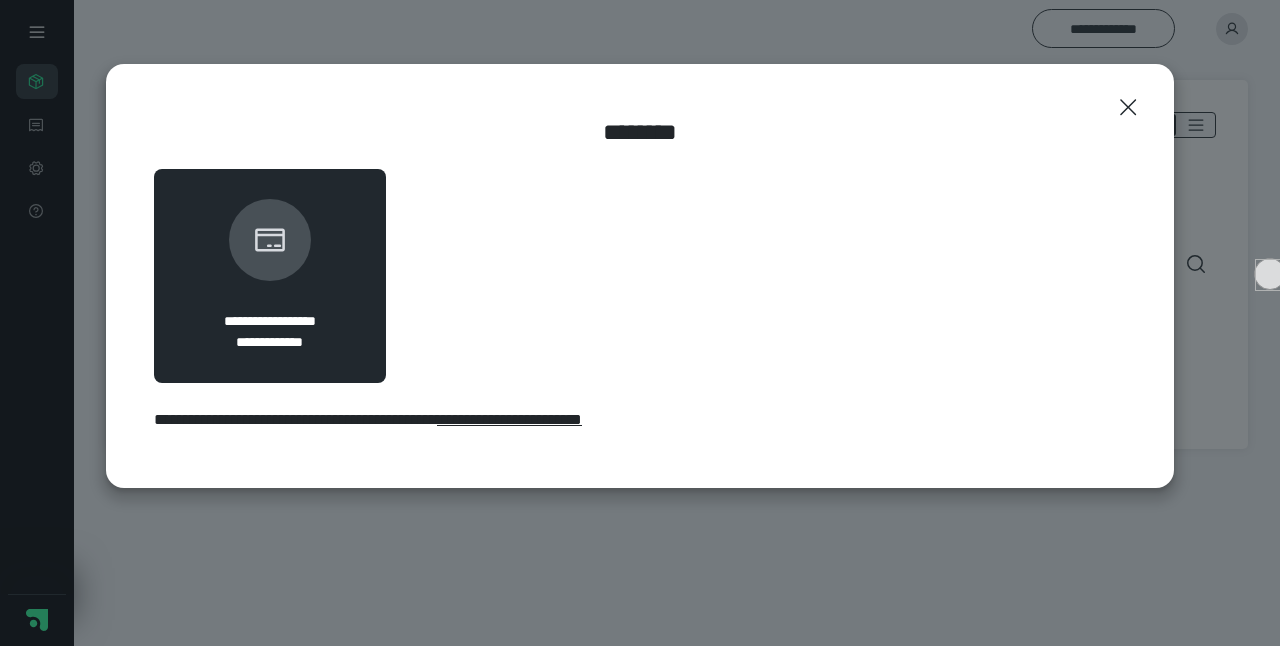 click on "**********" at bounding box center (270, 276) 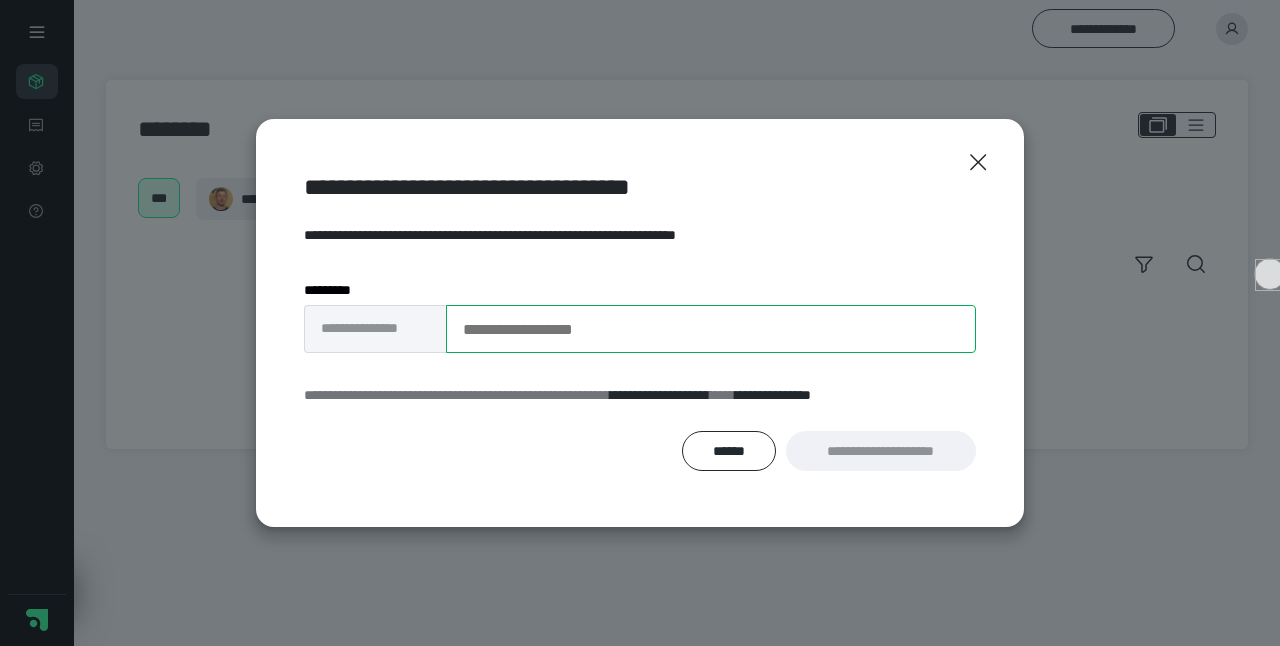 click on "**********" at bounding box center [711, 329] 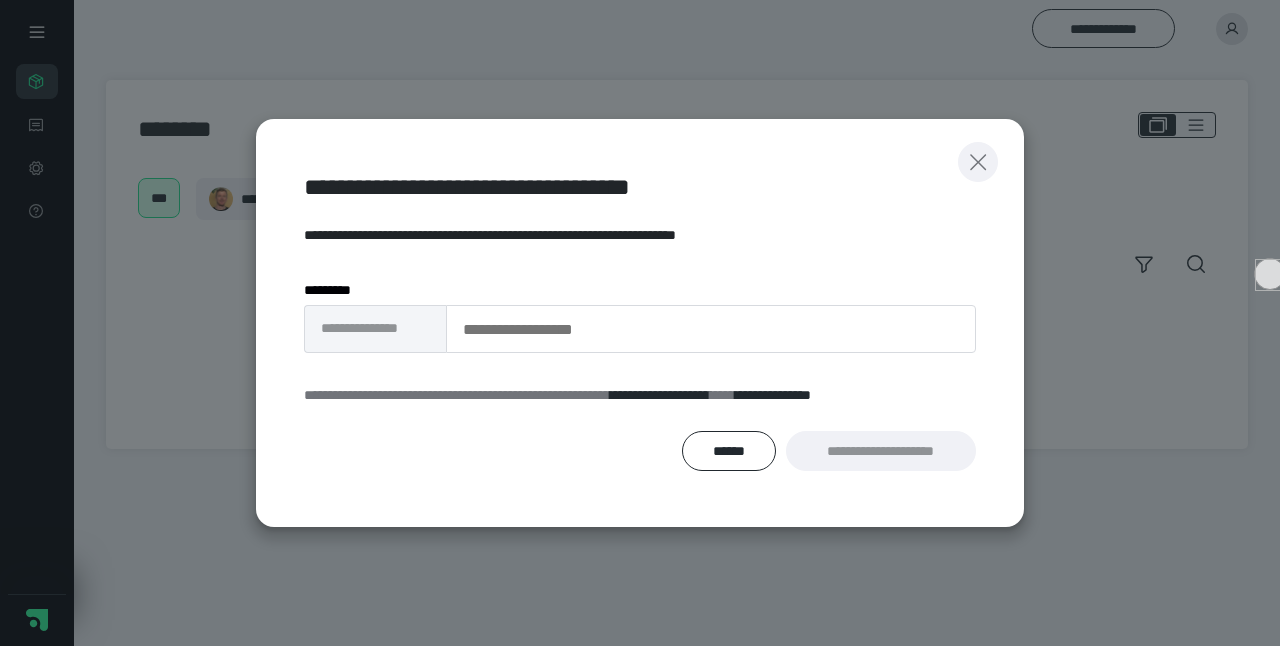 click 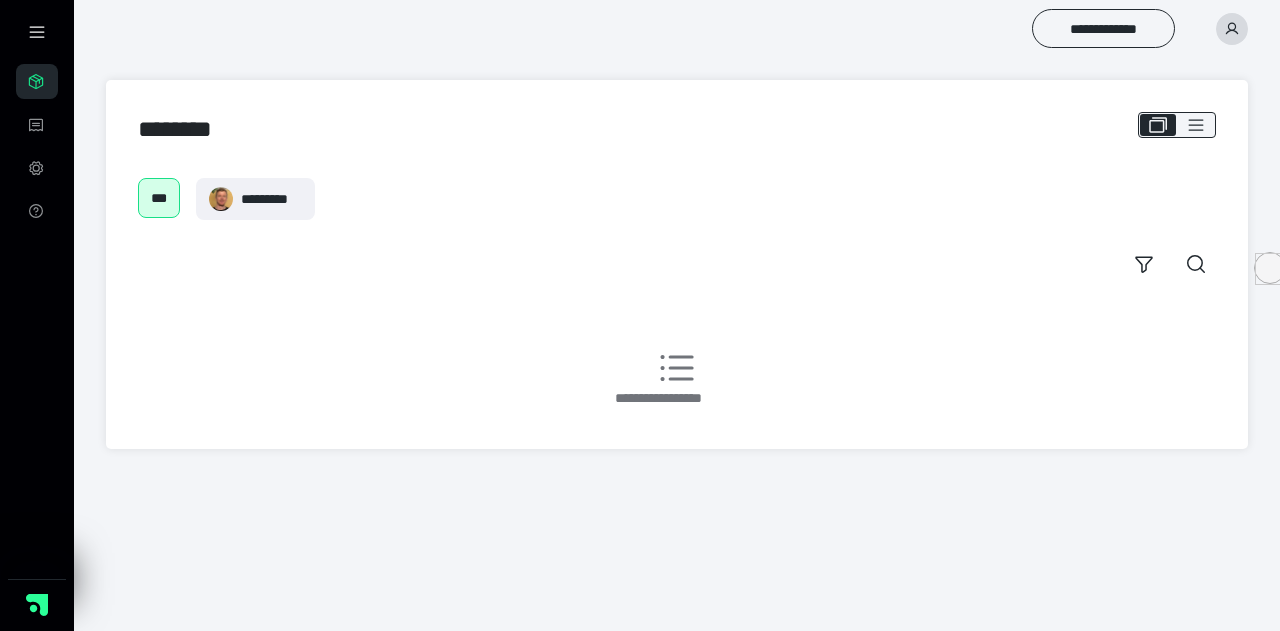 click 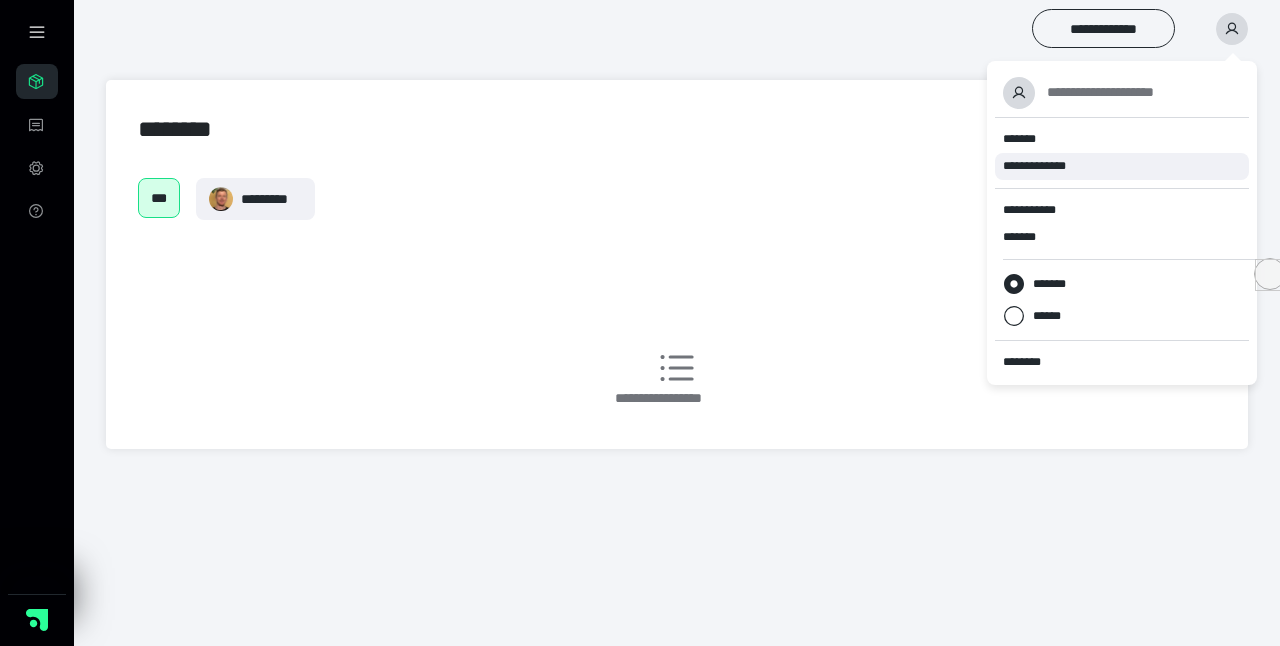 click on "**********" at bounding box center (1044, 166) 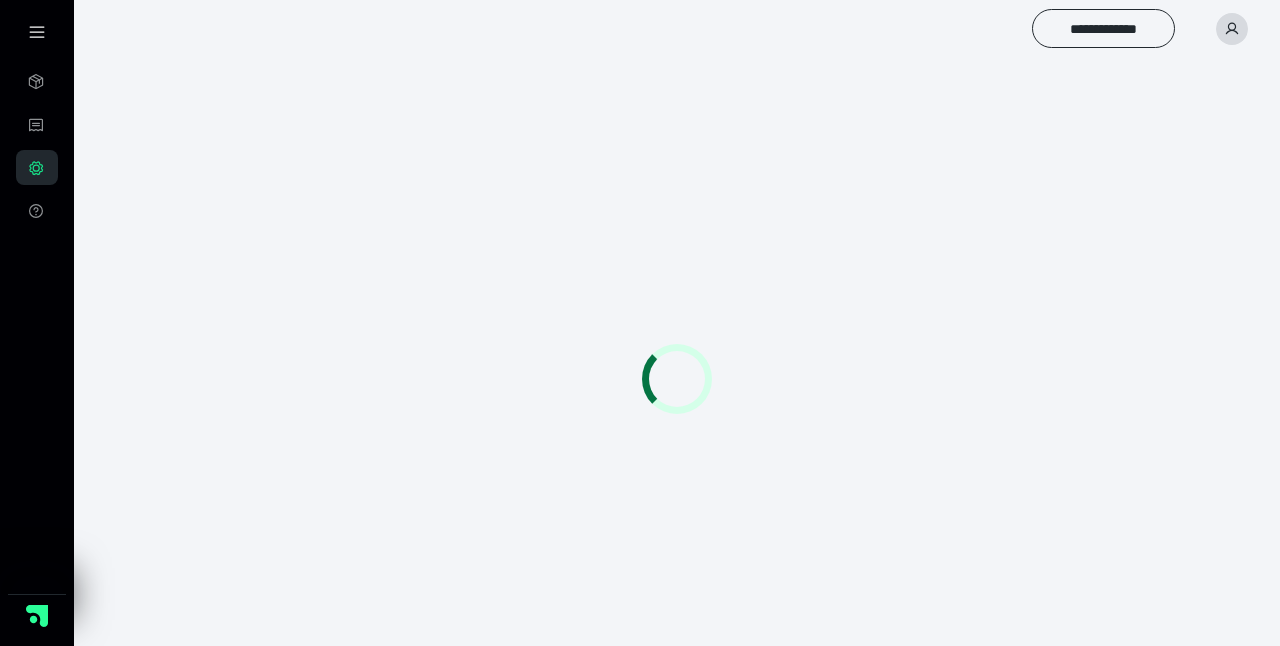 scroll, scrollTop: 0, scrollLeft: 0, axis: both 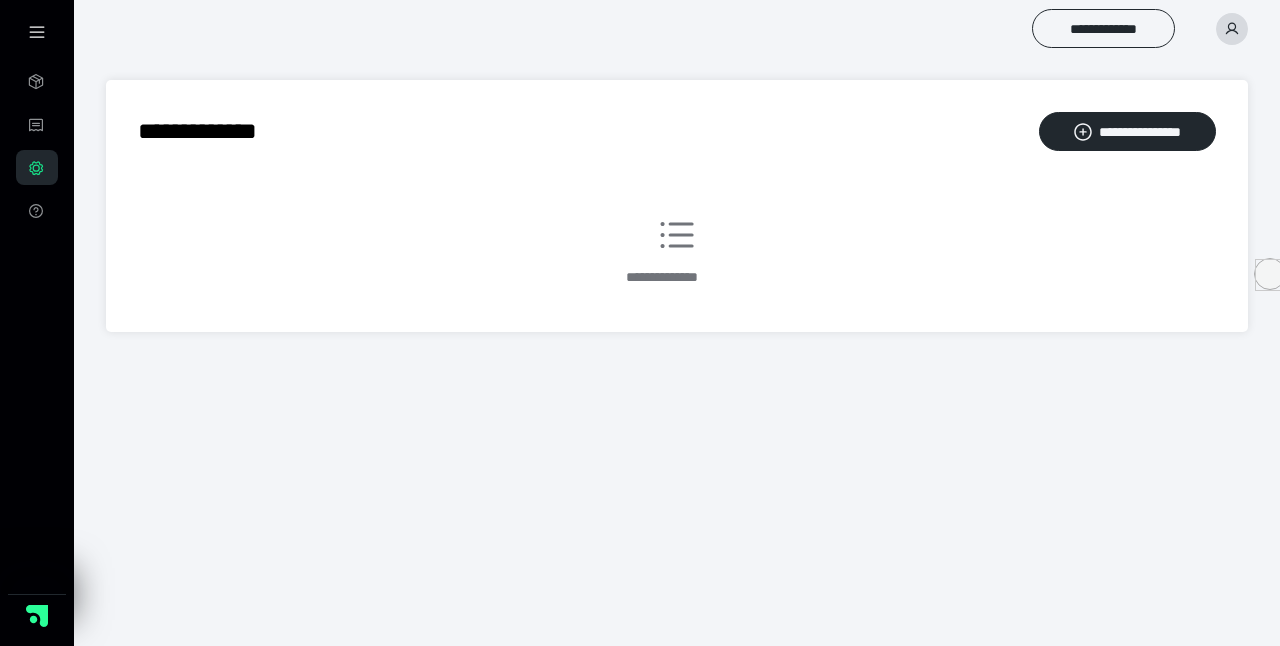 click 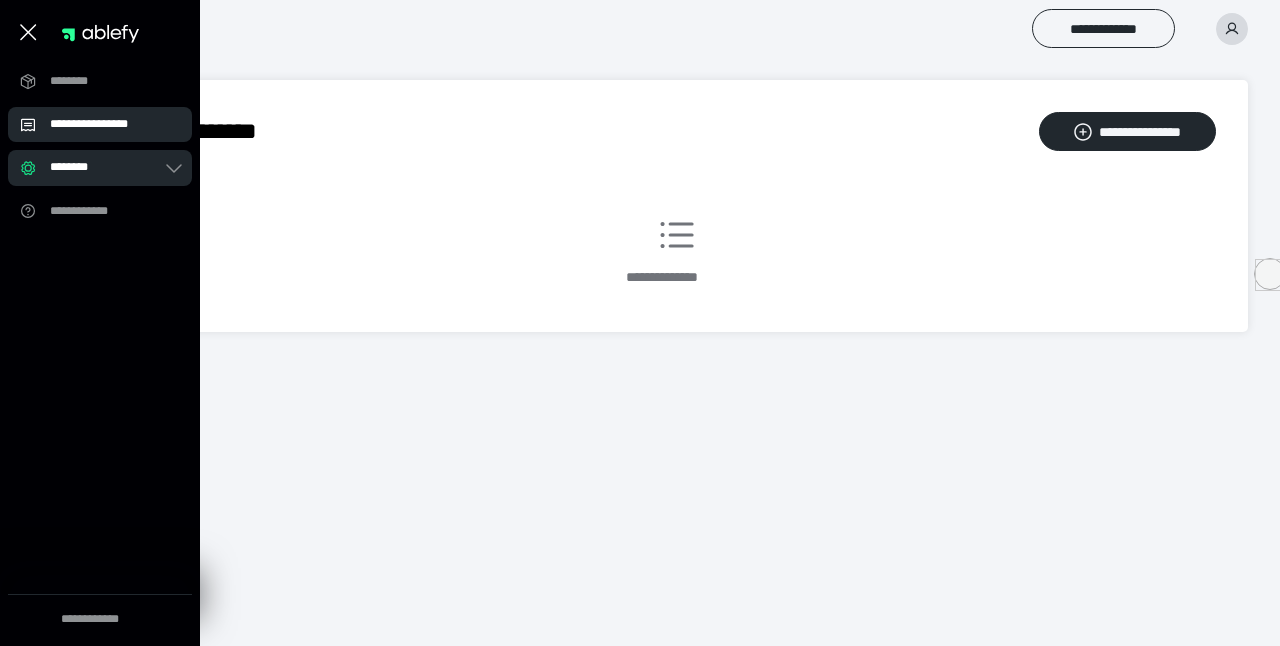 click on "**********" at bounding box center [106, 124] 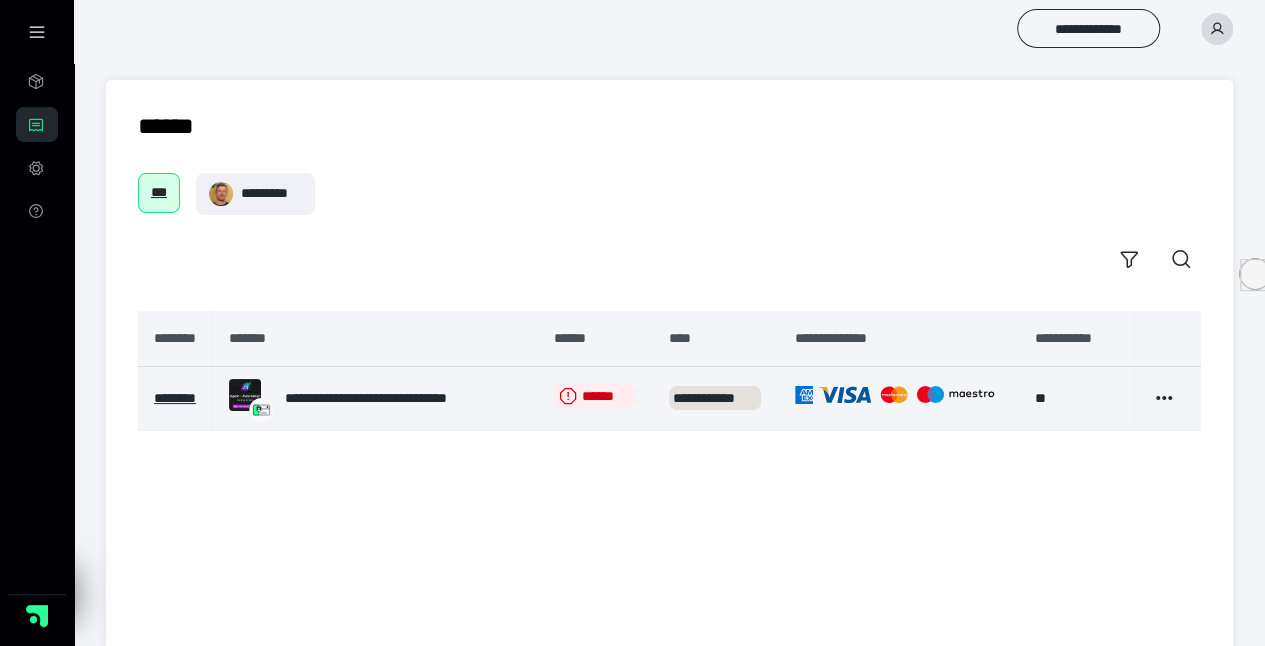 click on "**********" at bounding box center [401, 398] 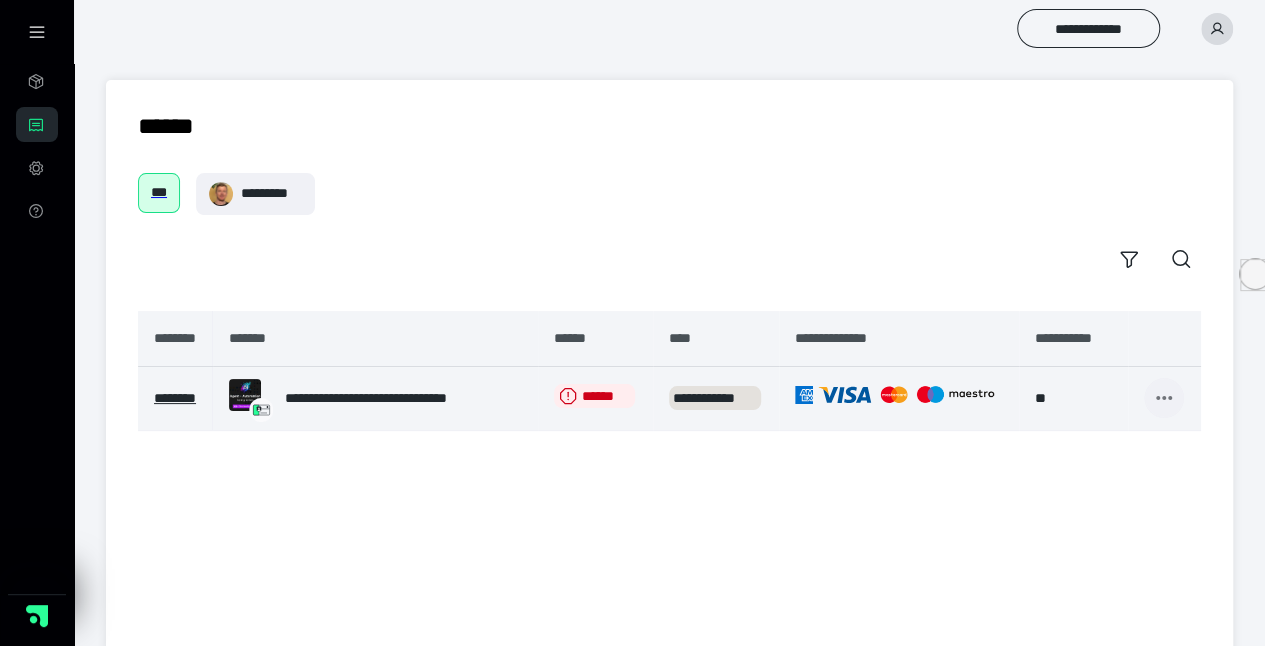 click 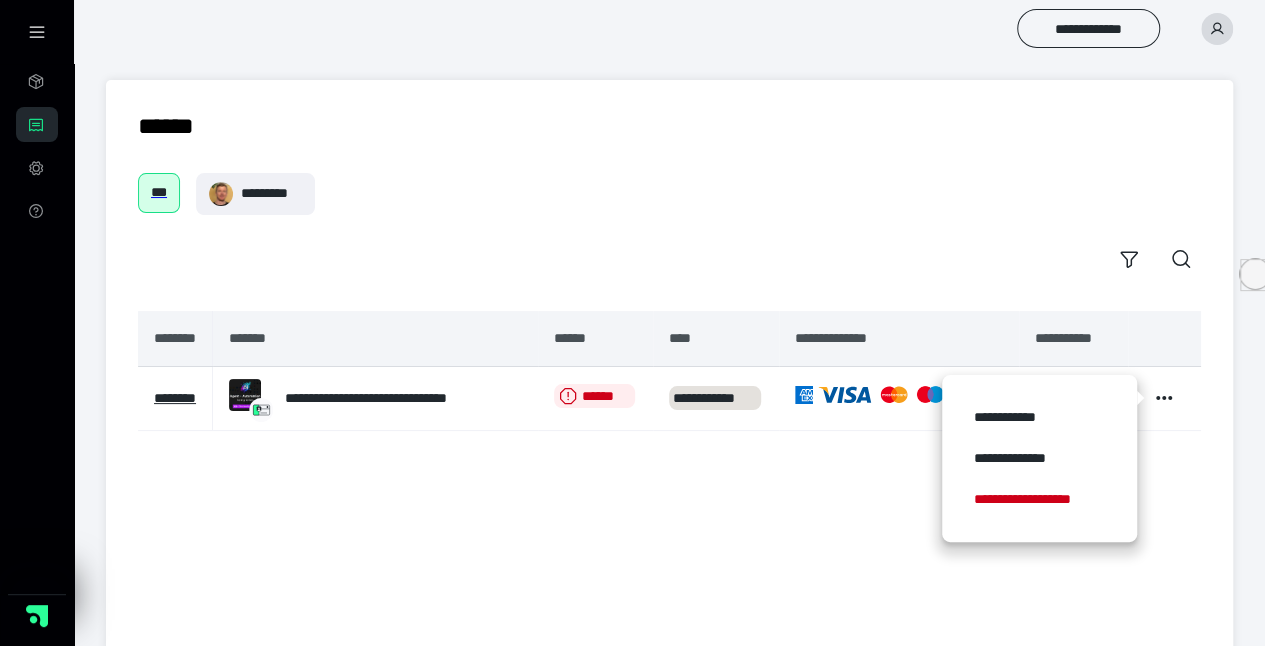 click on "**********" at bounding box center (669, 471) 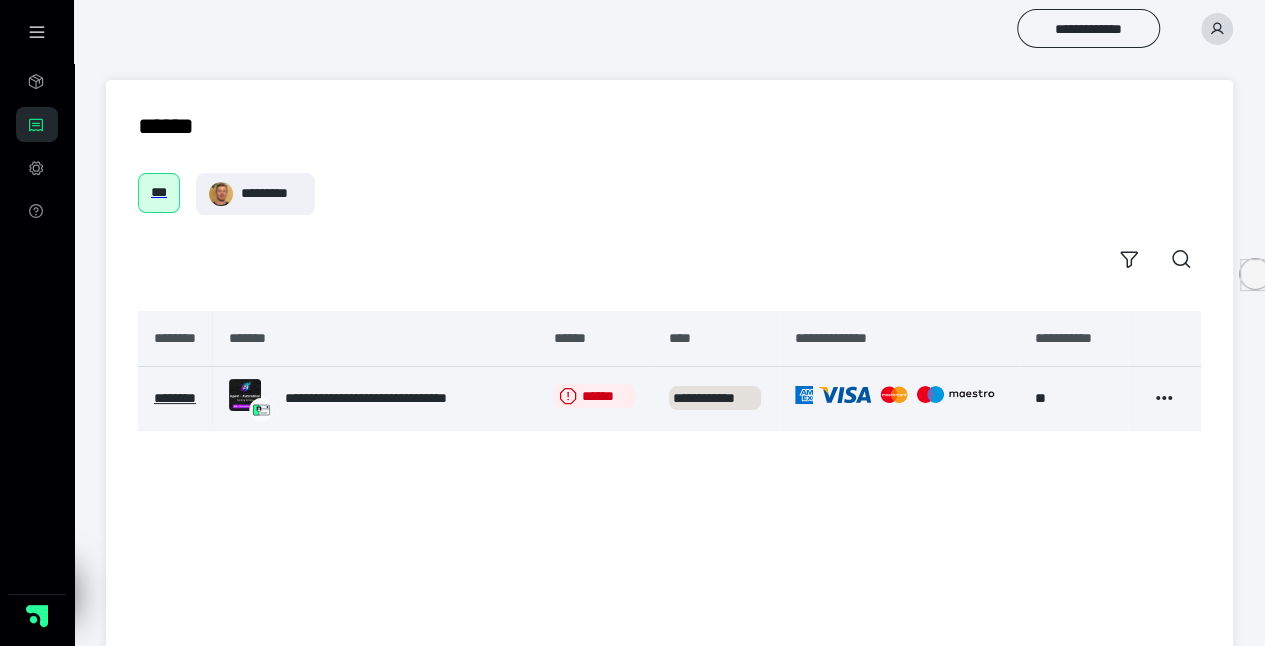 click at bounding box center [906, 395] 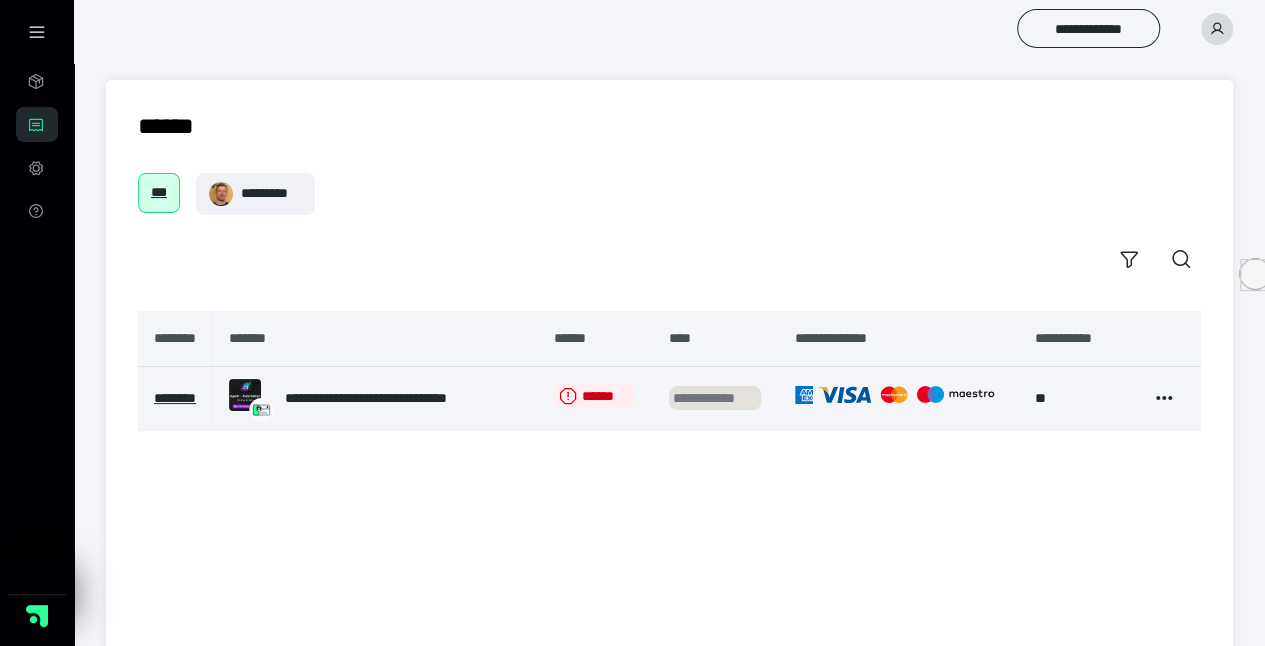 click on "**********" at bounding box center [715, 398] 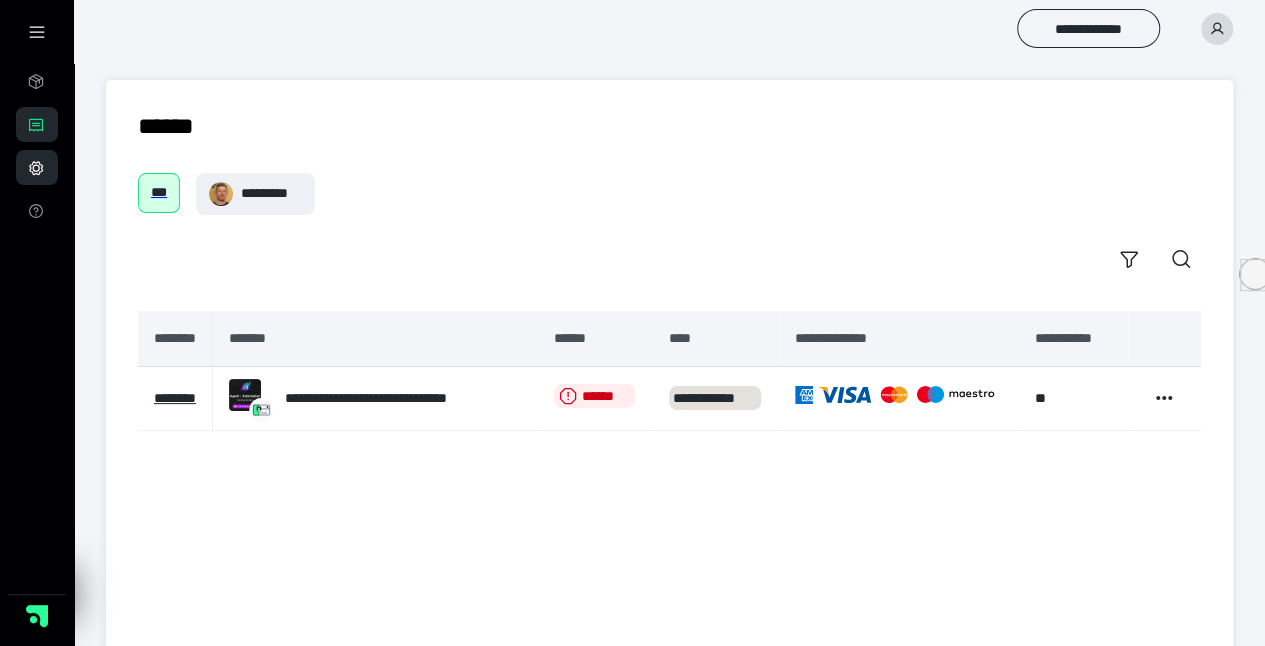 click 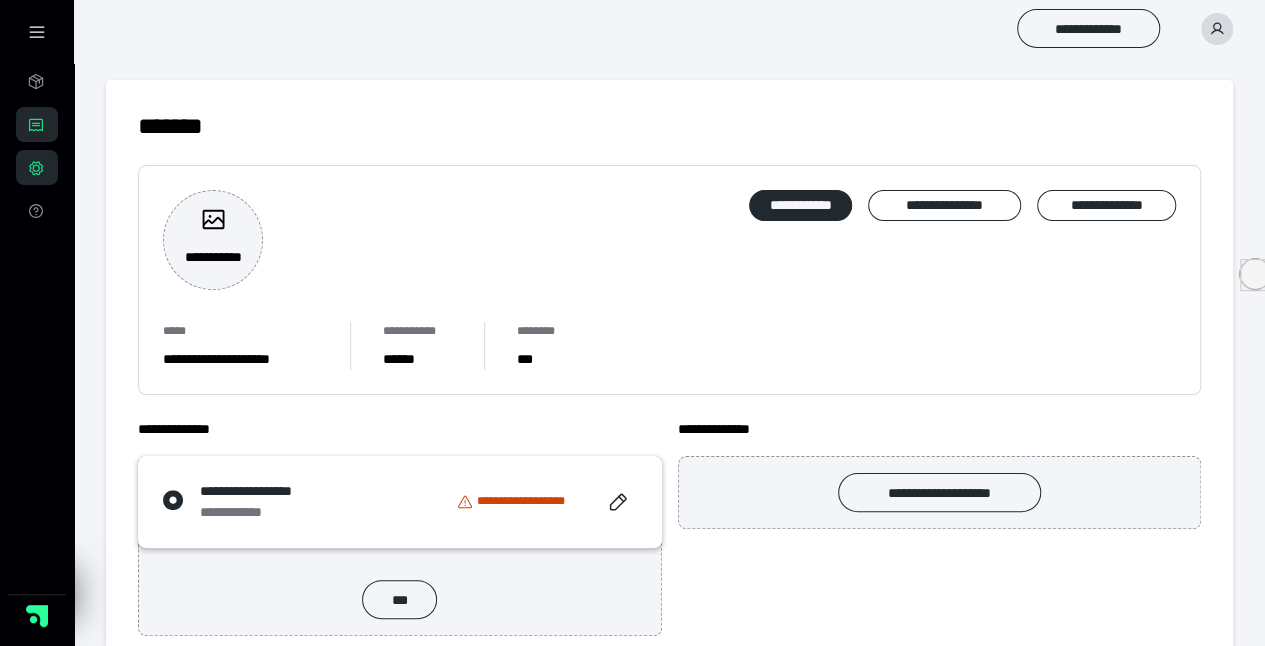 scroll, scrollTop: 44, scrollLeft: 0, axis: vertical 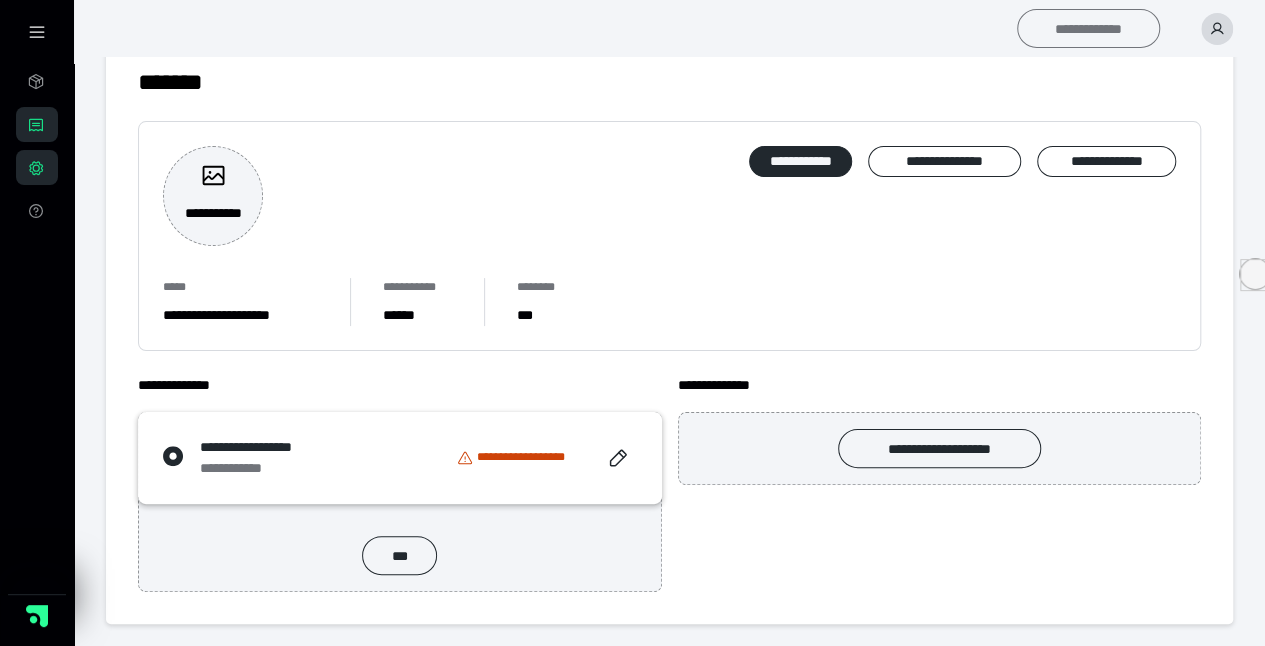 click on "**********" at bounding box center [1088, 28] 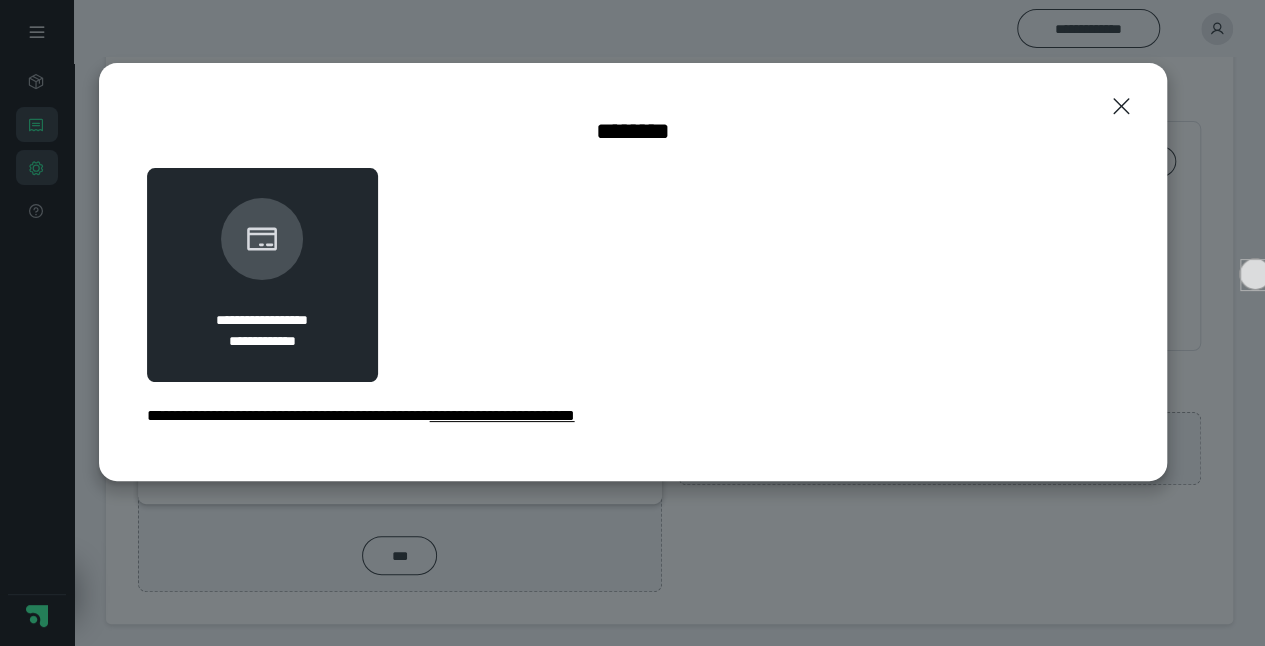 click on "**********" at bounding box center (502, 415) 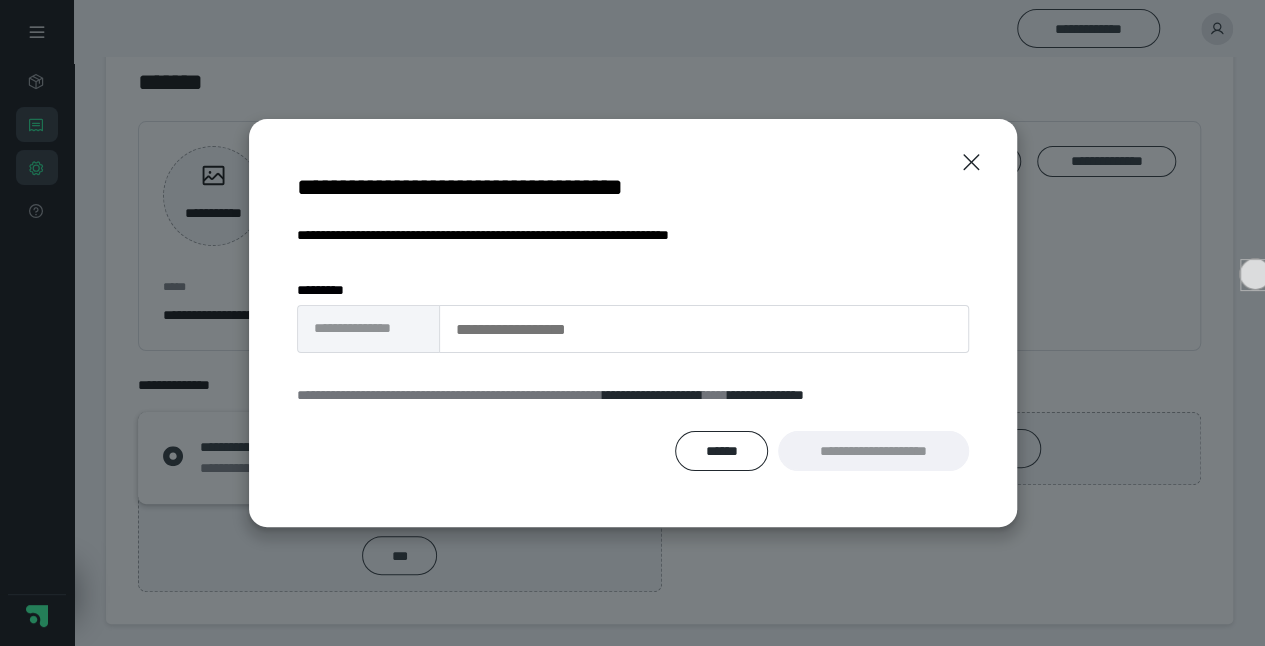 click on "**********" at bounding box center (873, 450) 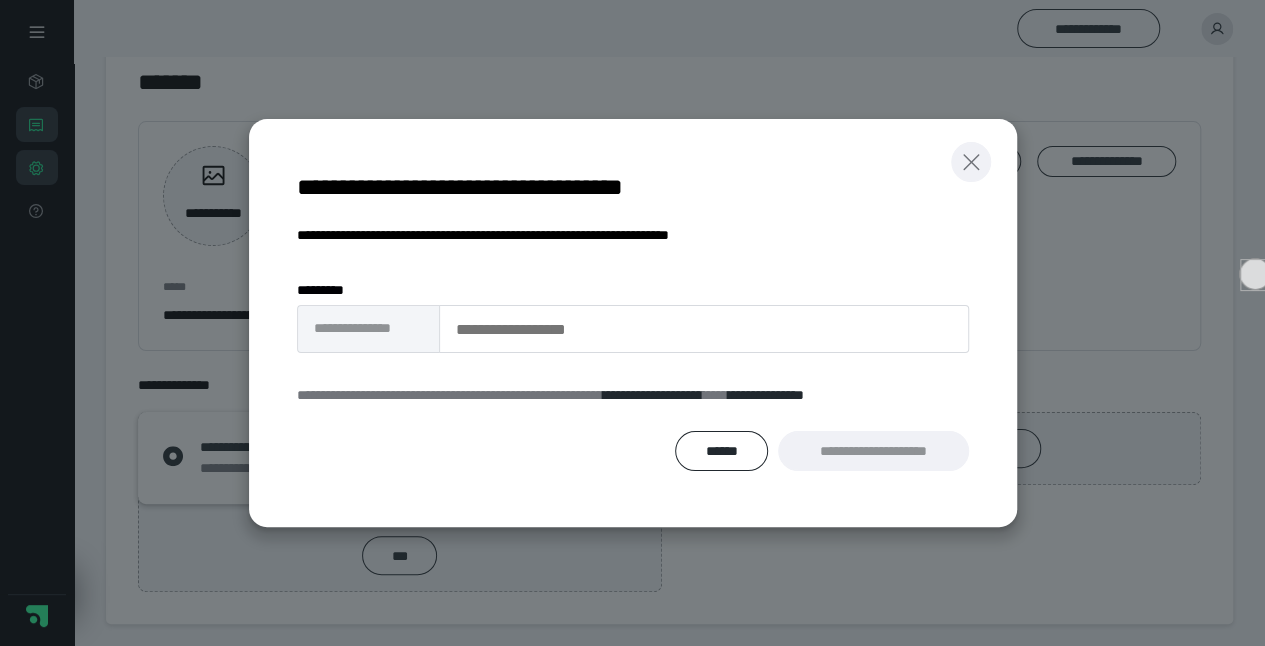 click 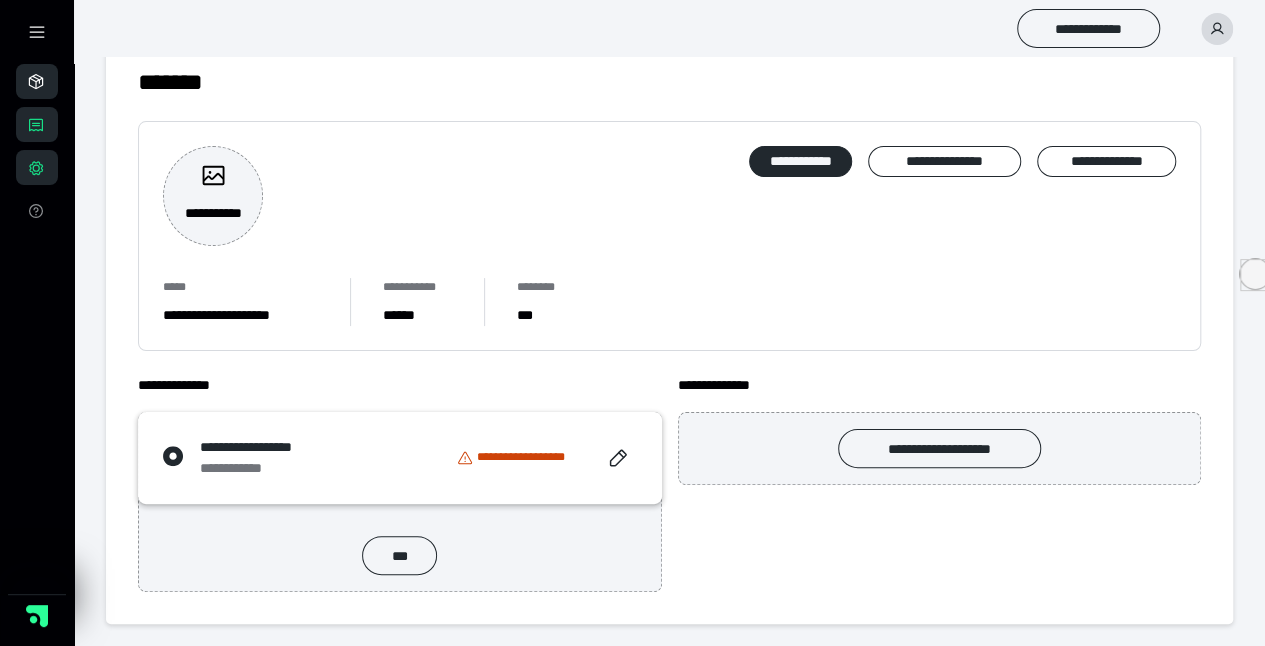 click 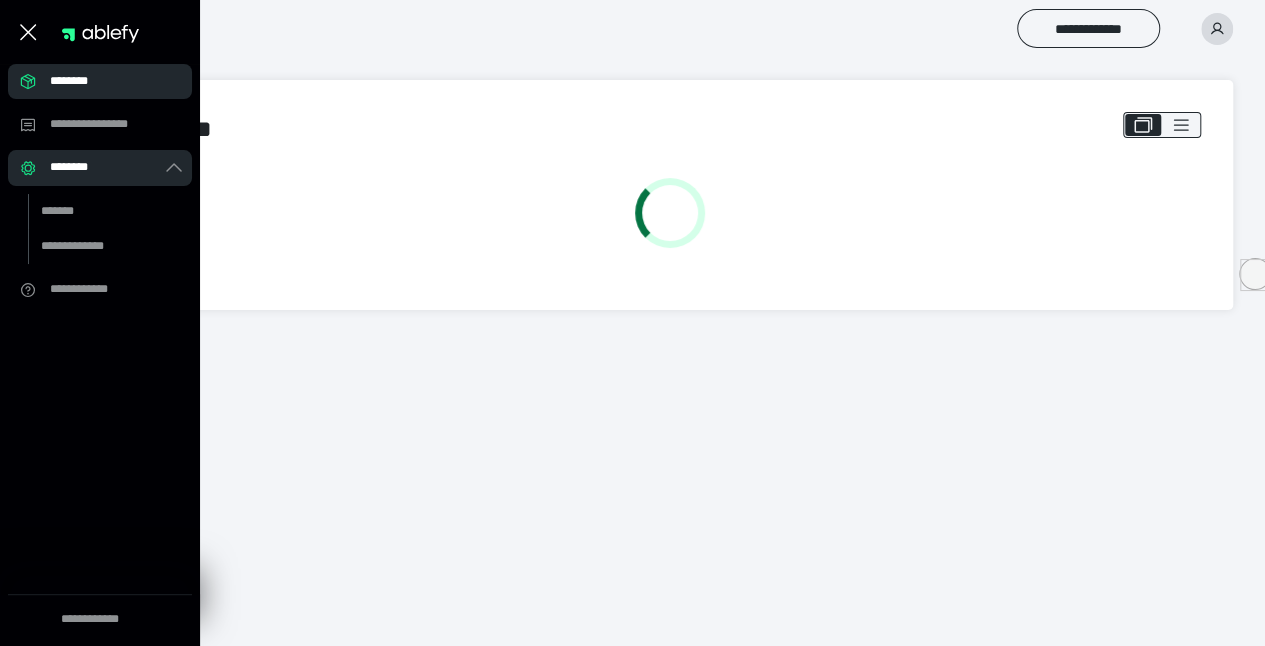 scroll, scrollTop: 0, scrollLeft: 0, axis: both 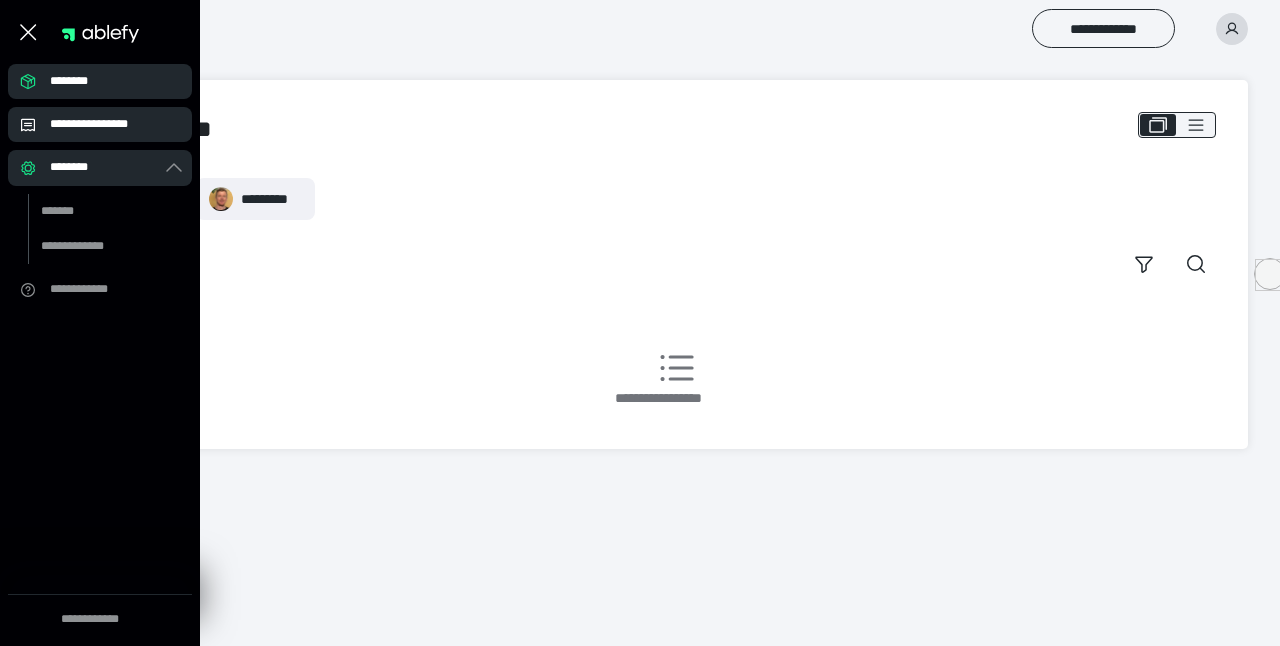 click on "**********" at bounding box center (106, 124) 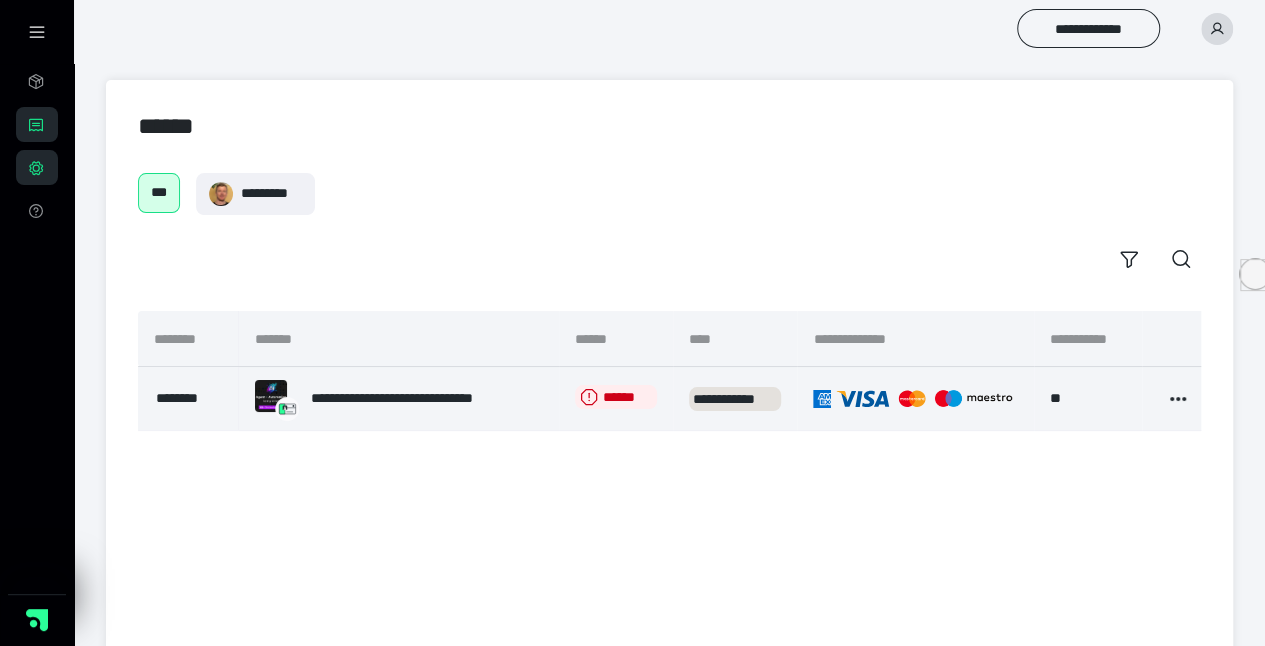 click 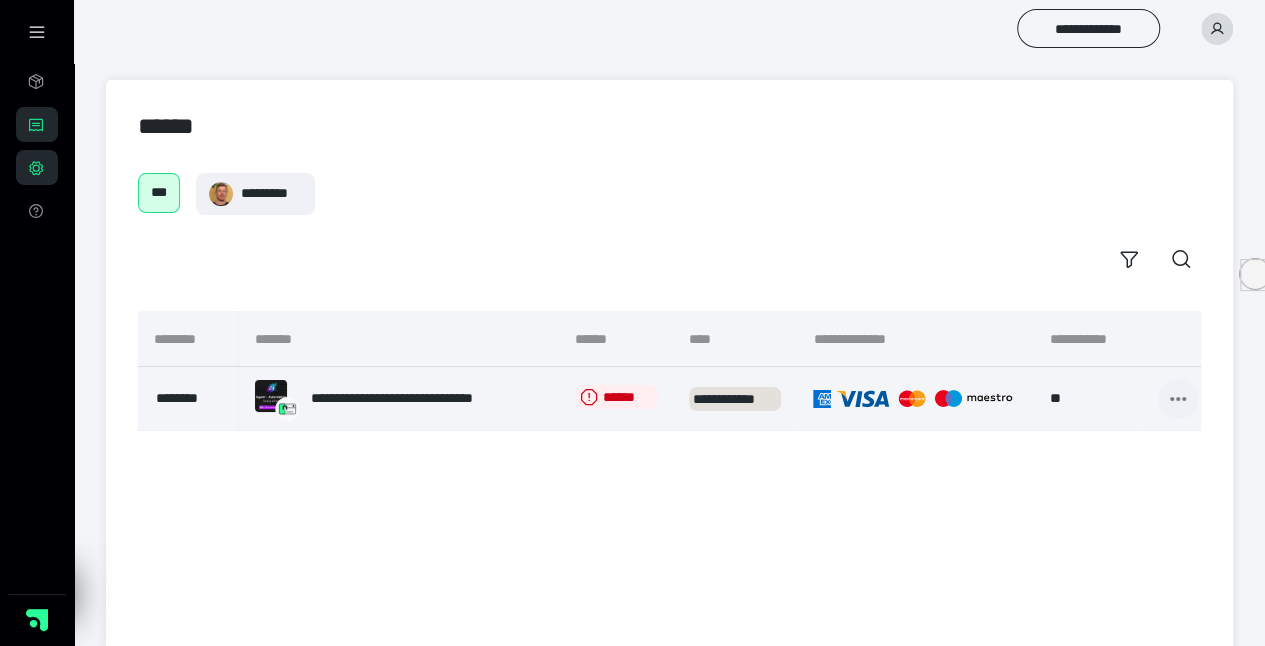 click 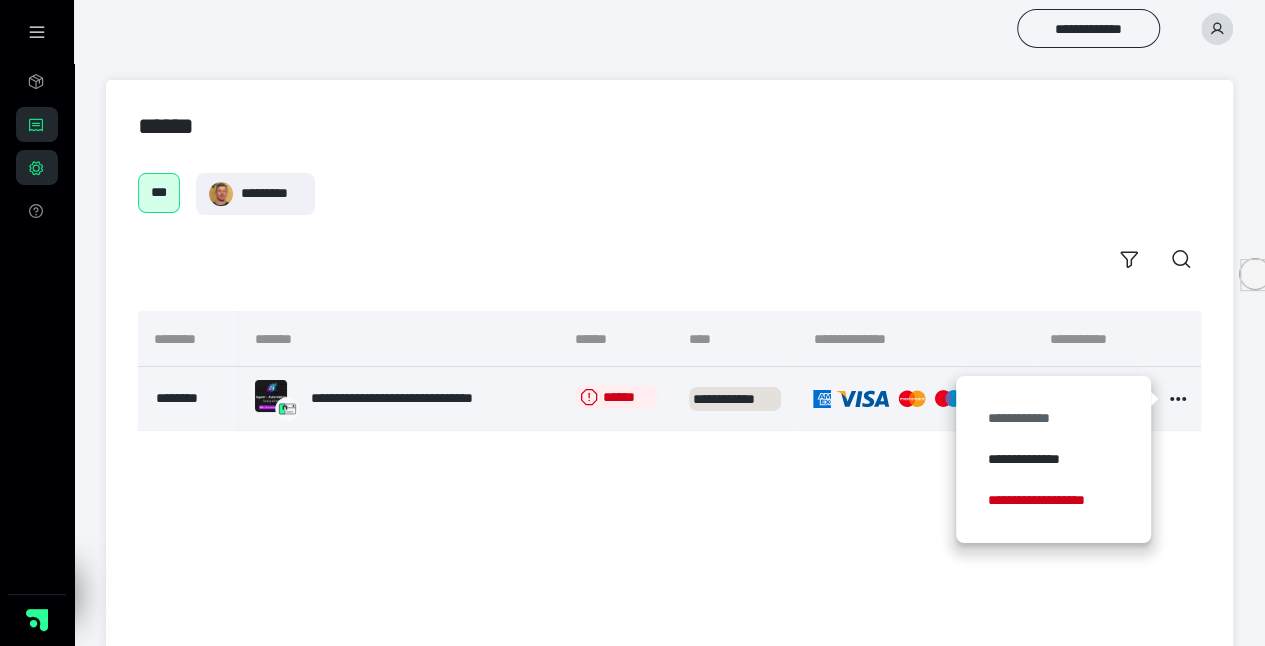 click on "**********" at bounding box center (1053, 418) 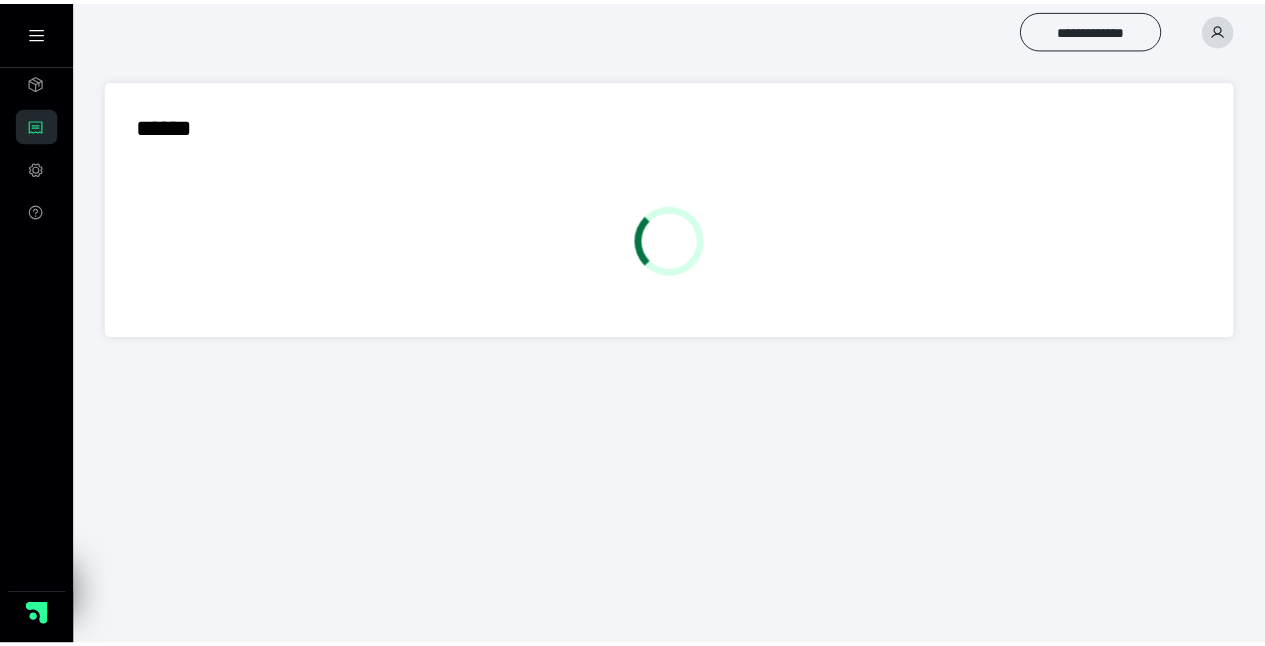 scroll, scrollTop: 0, scrollLeft: 0, axis: both 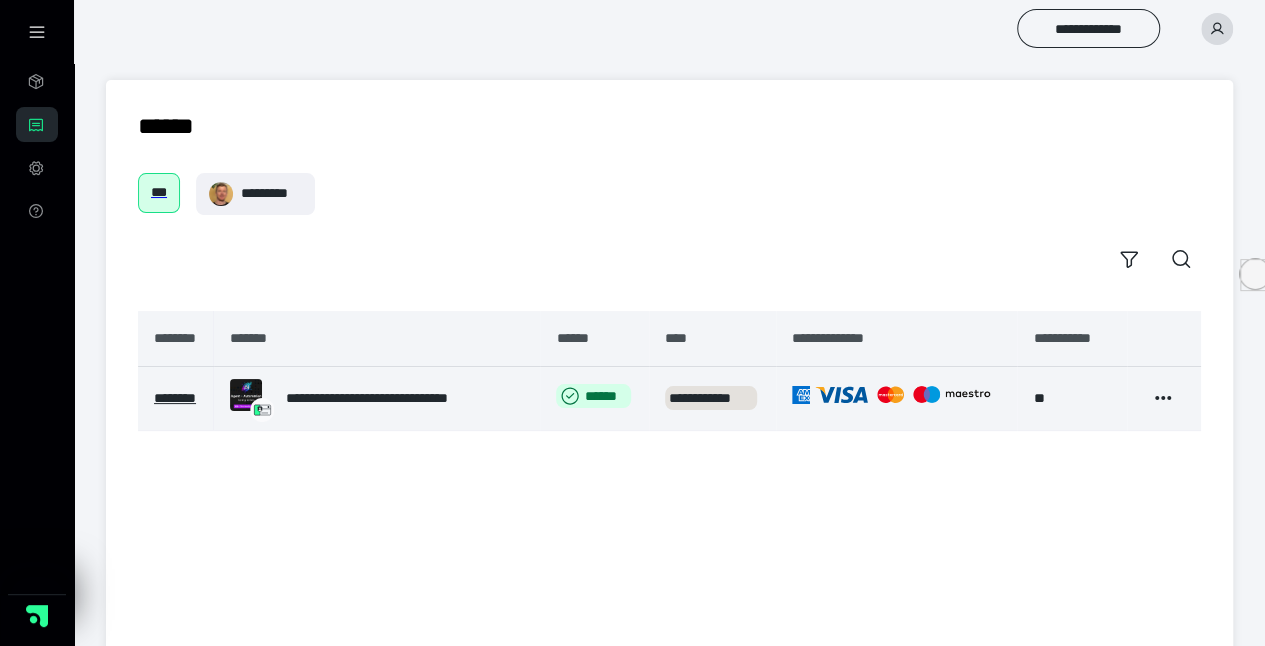 click on "**********" at bounding box center (402, 398) 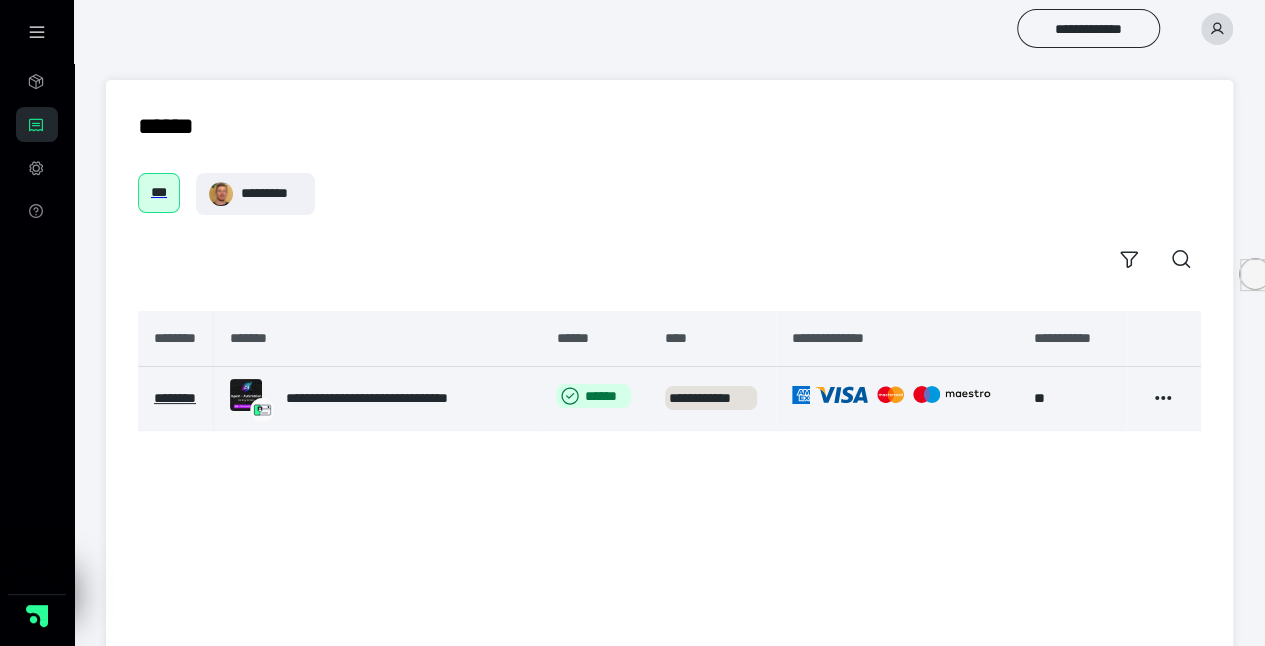 click on "**********" at bounding box center (402, 398) 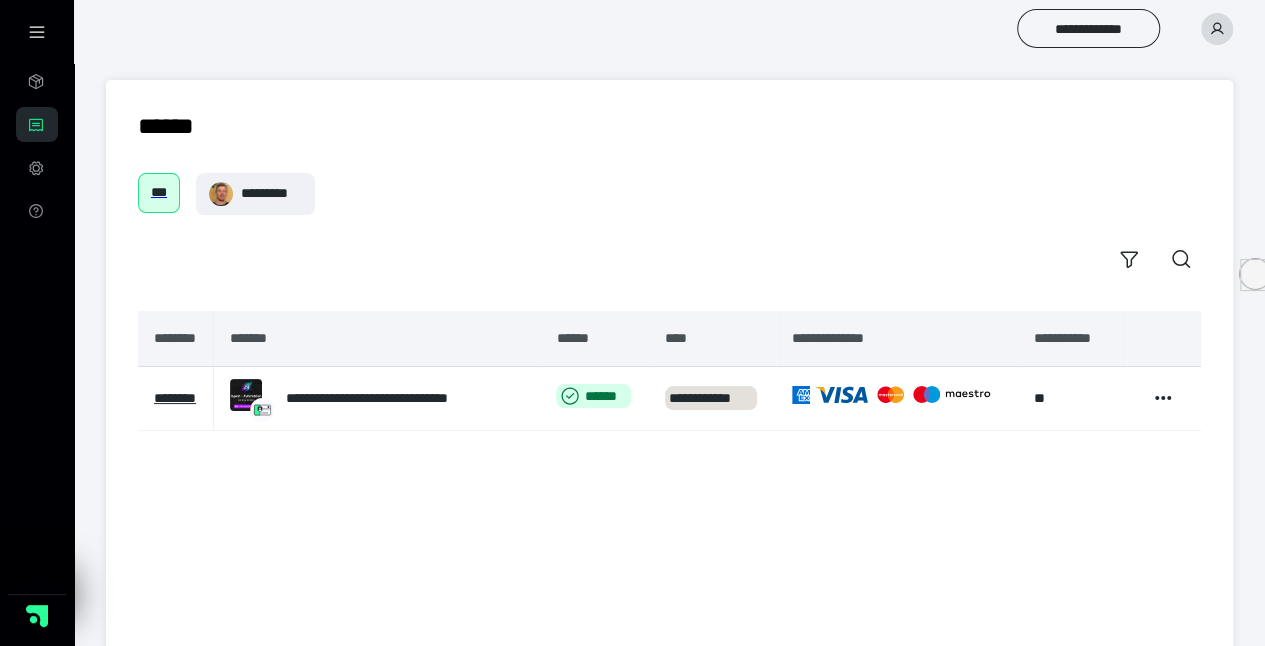 click 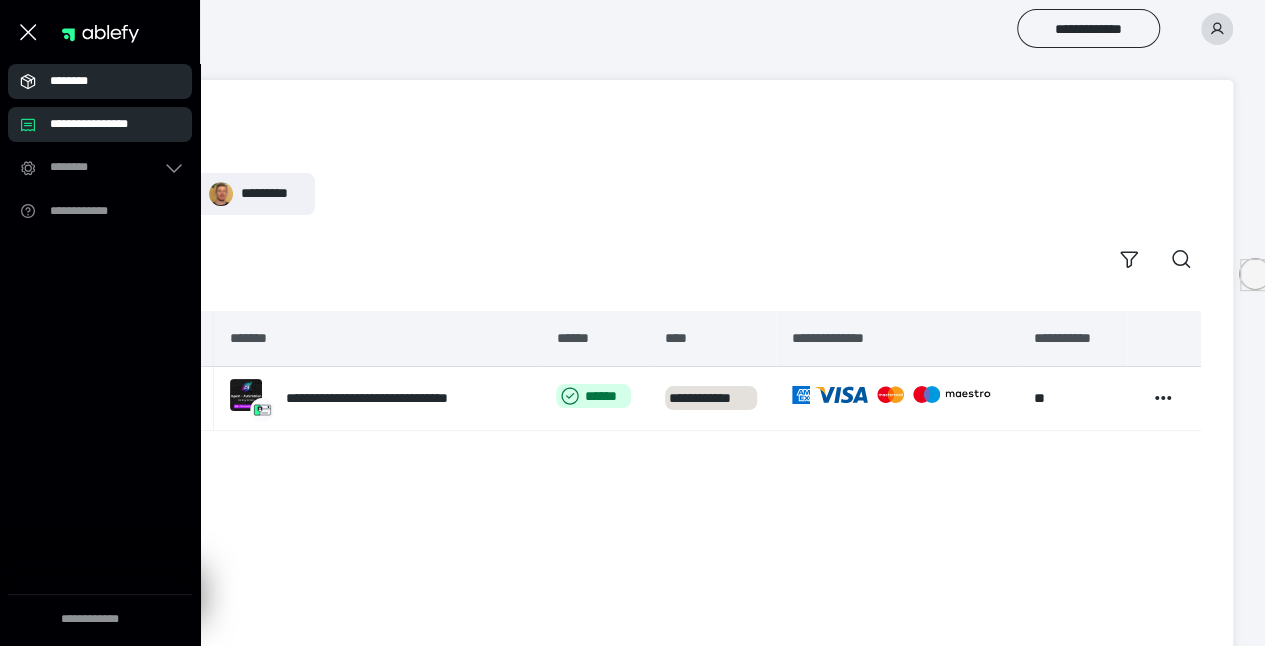 click on "********" at bounding box center (106, 81) 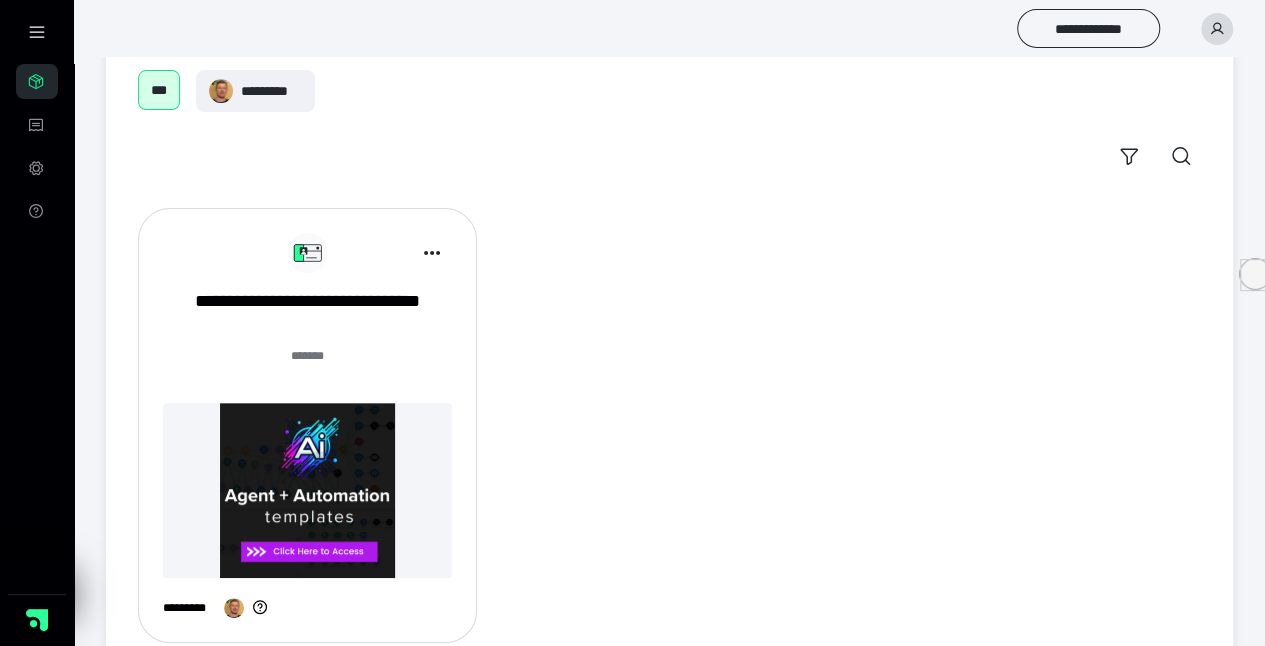 scroll, scrollTop: 141, scrollLeft: 0, axis: vertical 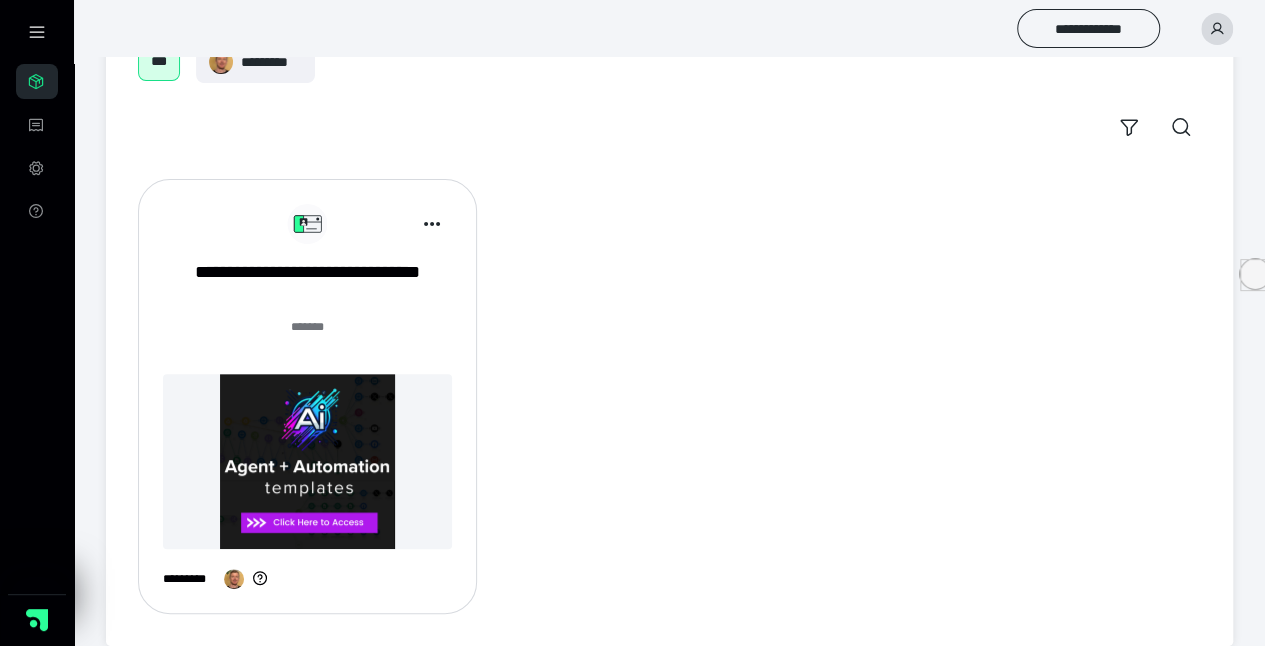 click at bounding box center (307, 461) 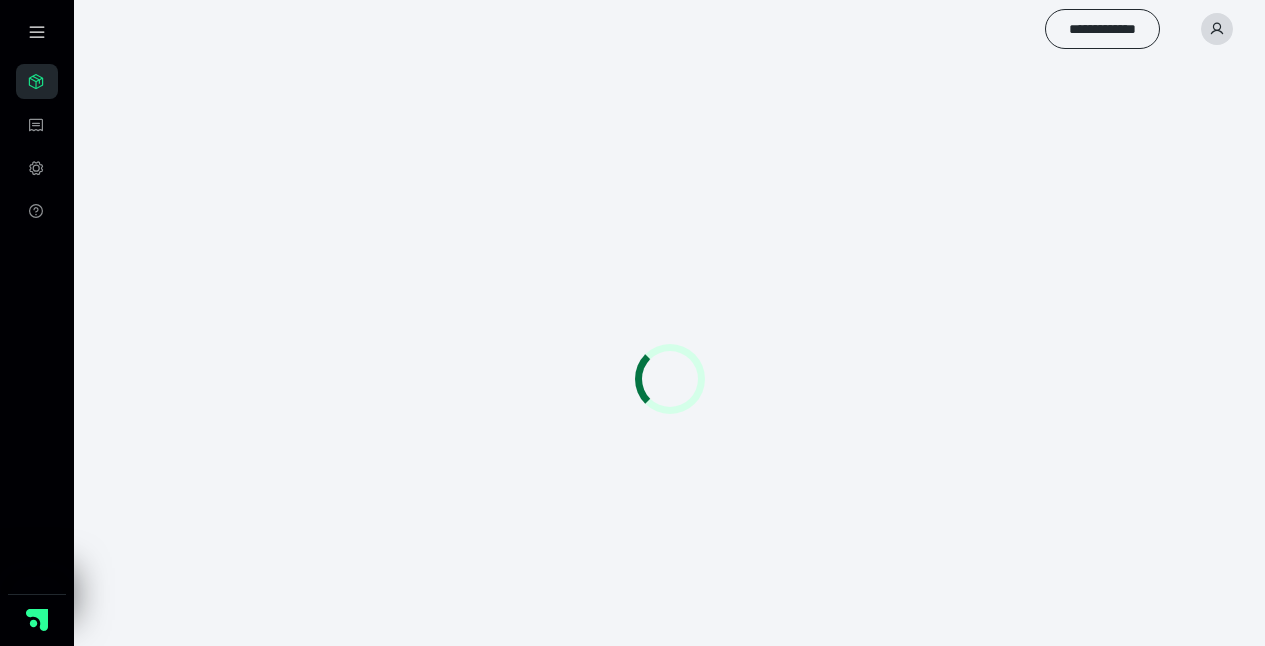 scroll, scrollTop: 0, scrollLeft: 0, axis: both 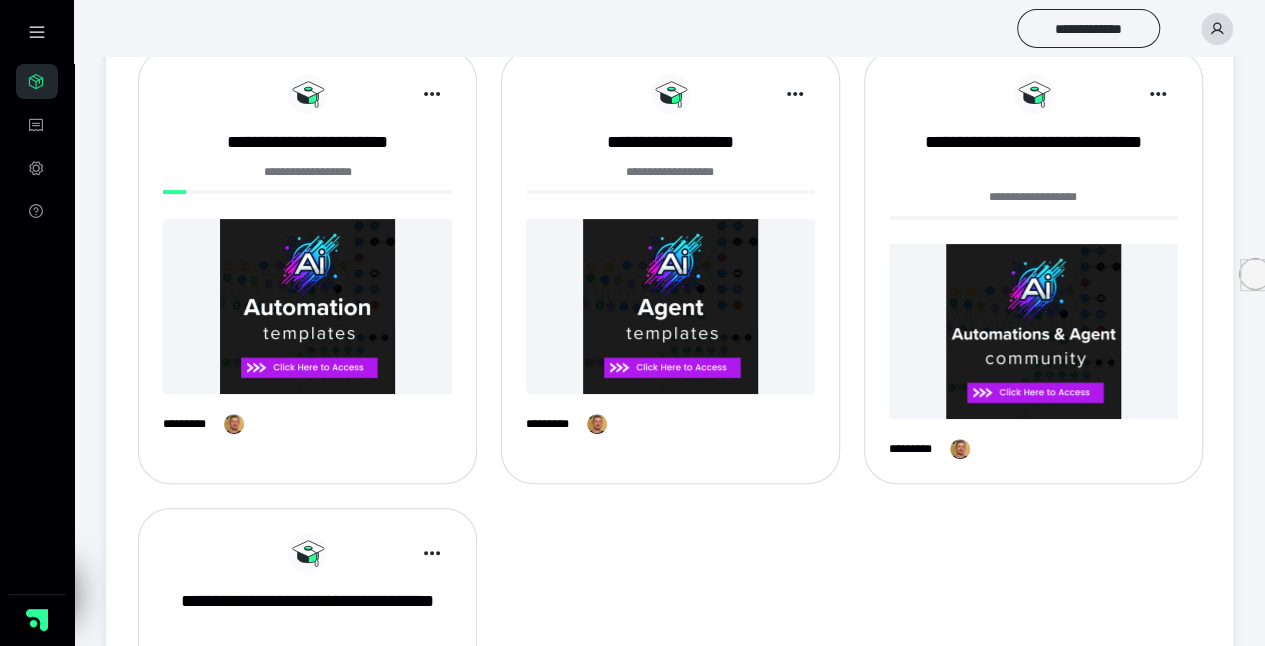 click at bounding box center (670, 306) 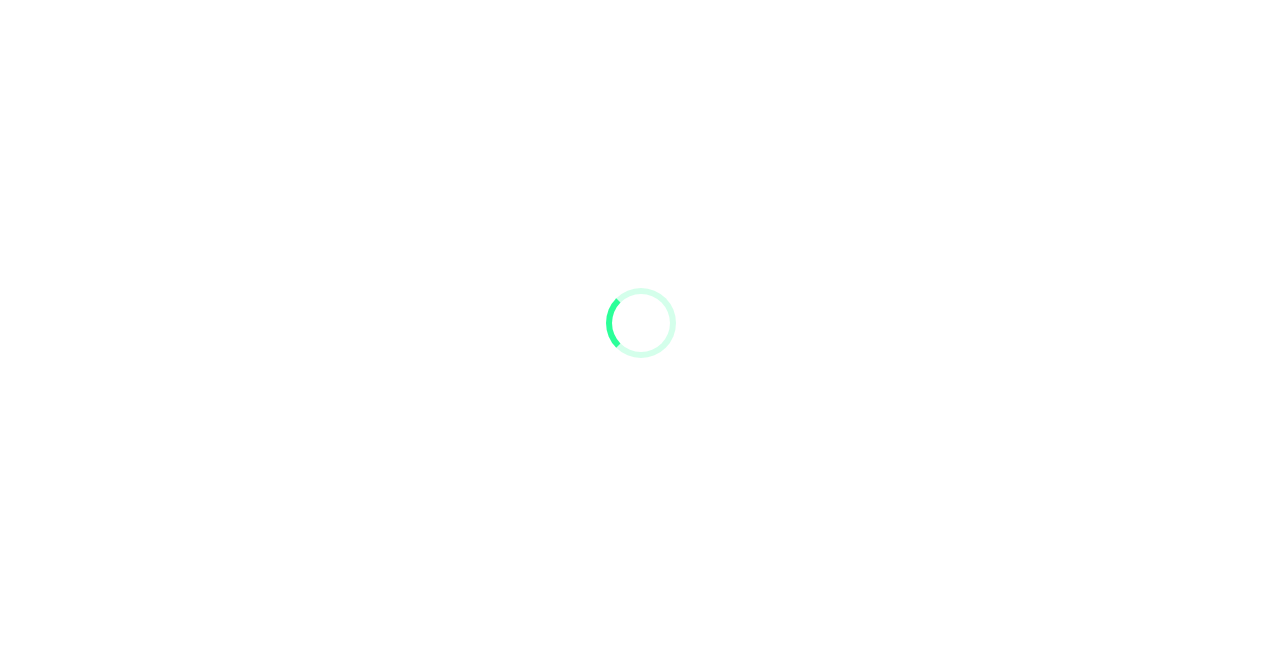 scroll, scrollTop: 0, scrollLeft: 0, axis: both 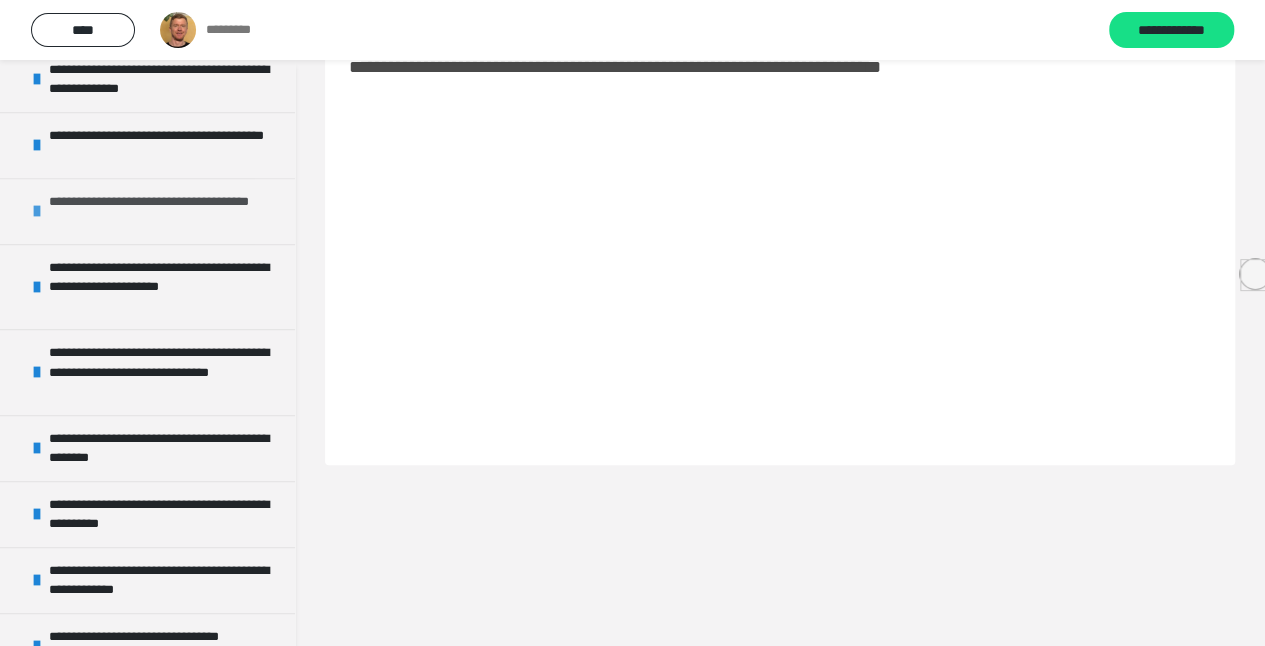 click on "**********" at bounding box center [159, 211] 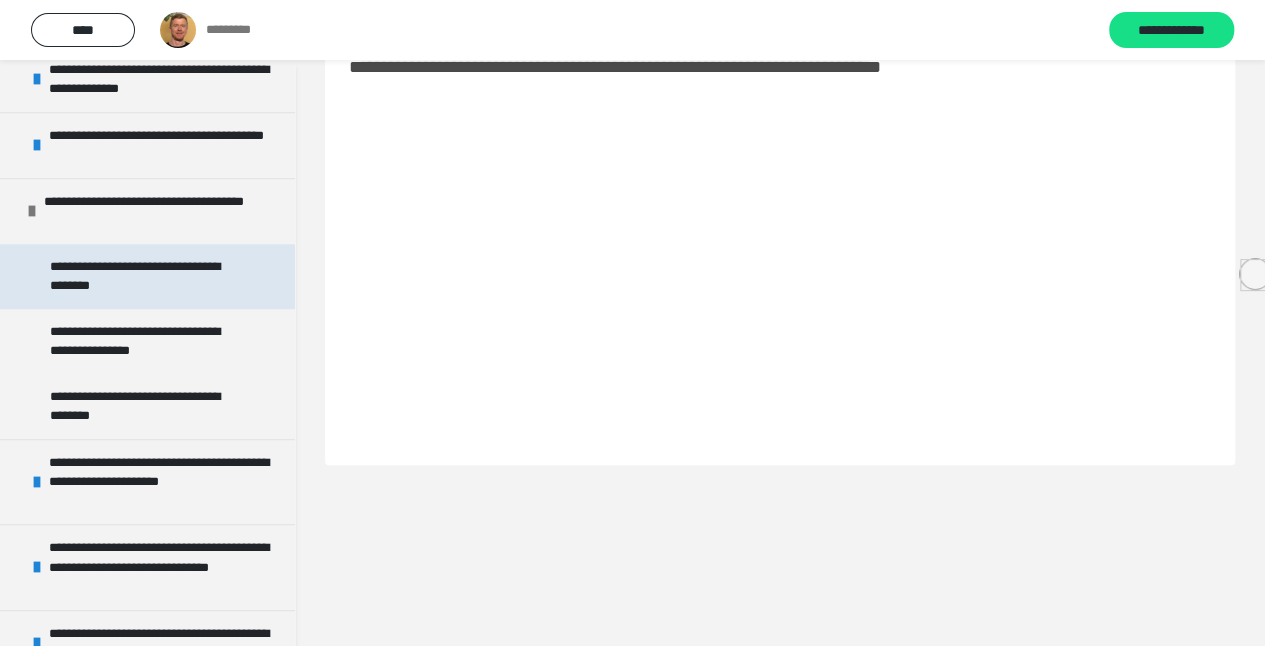 click on "**********" at bounding box center [142, 276] 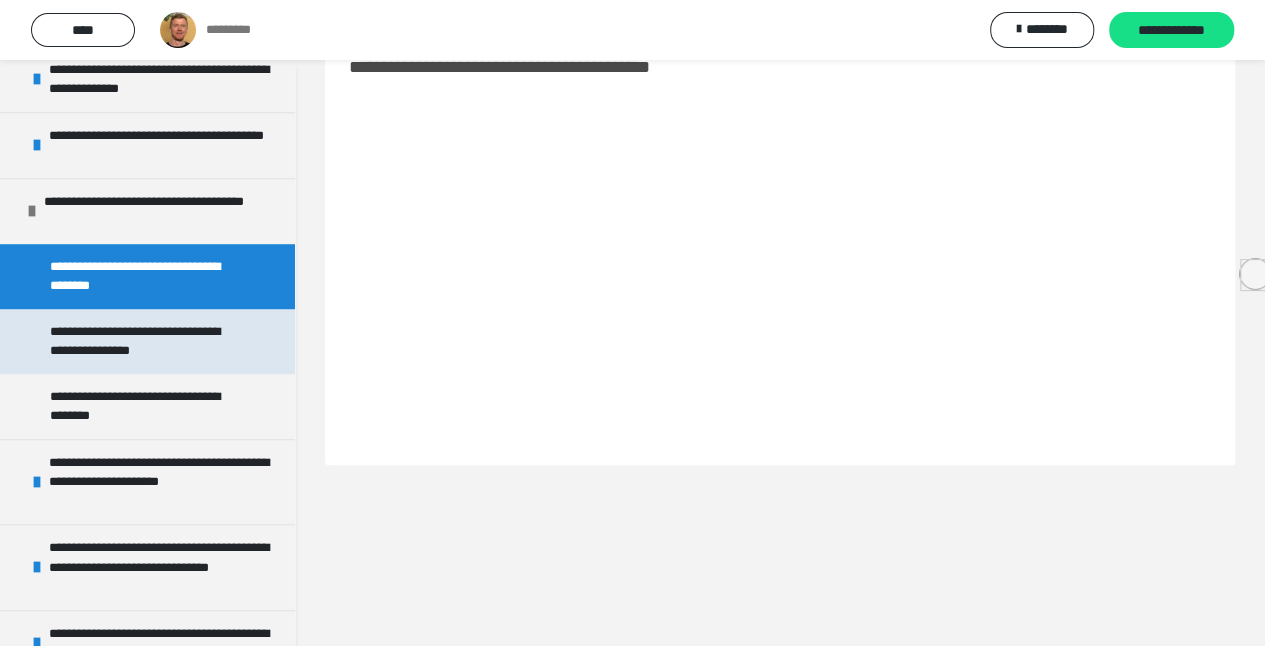 click on "**********" at bounding box center [142, 341] 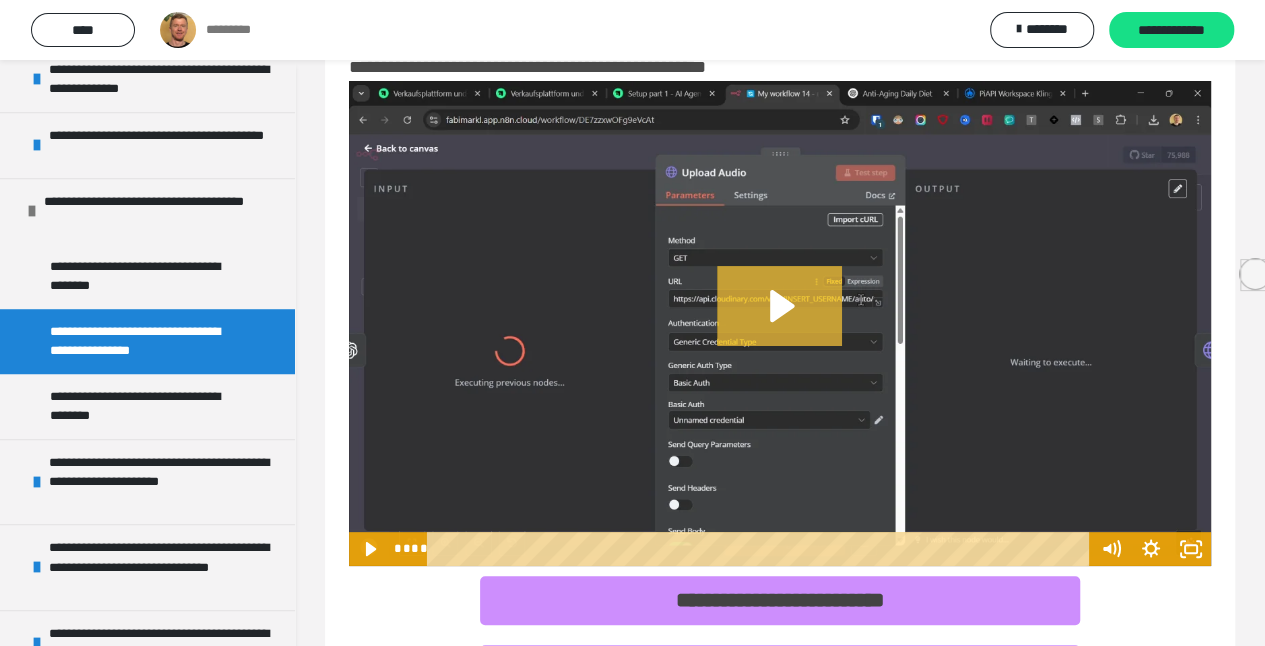 click 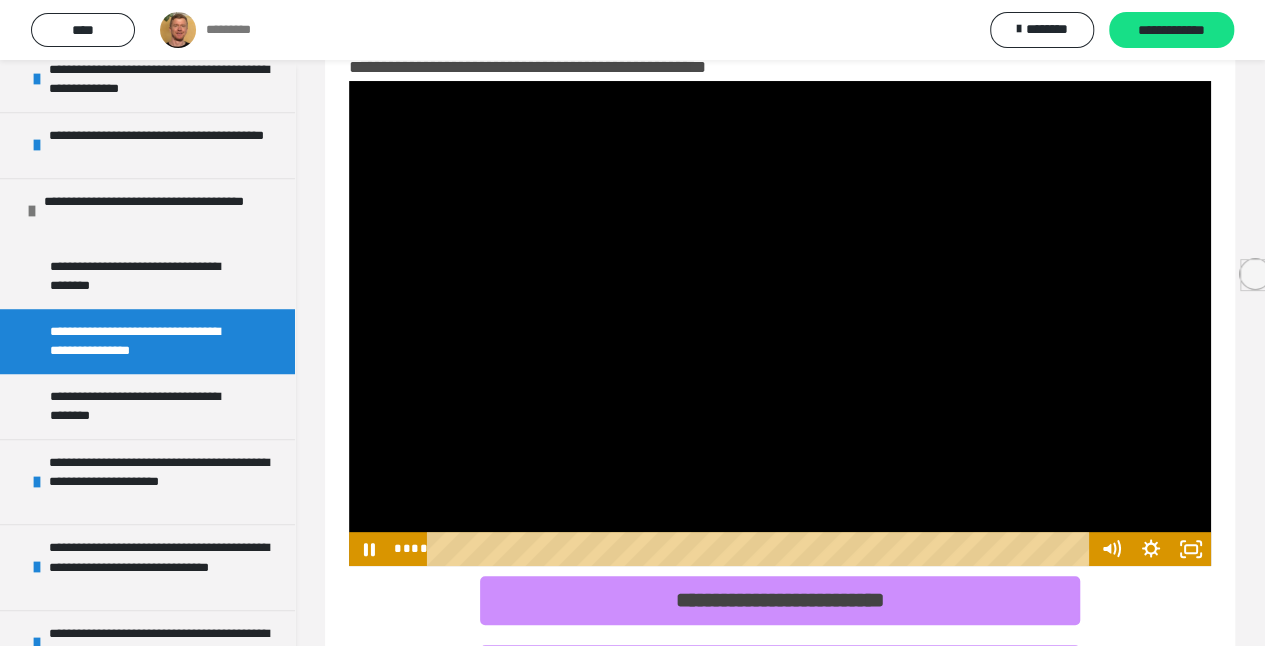 click at bounding box center [761, 549] 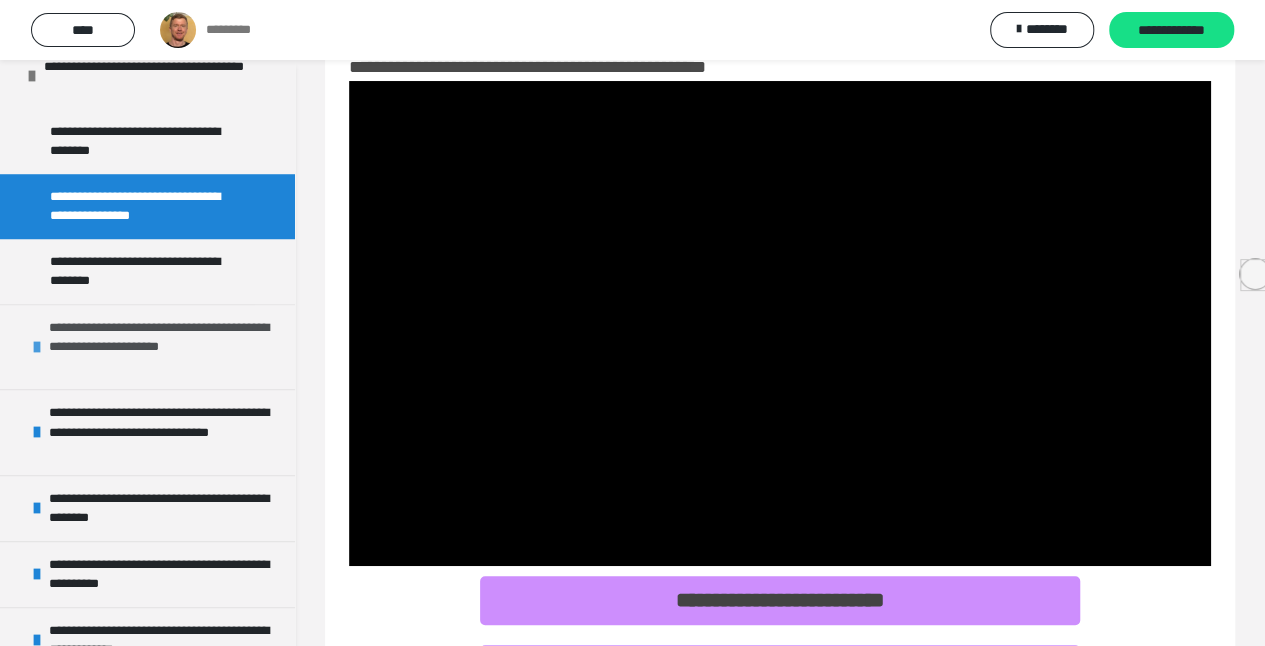 scroll, scrollTop: 998, scrollLeft: 0, axis: vertical 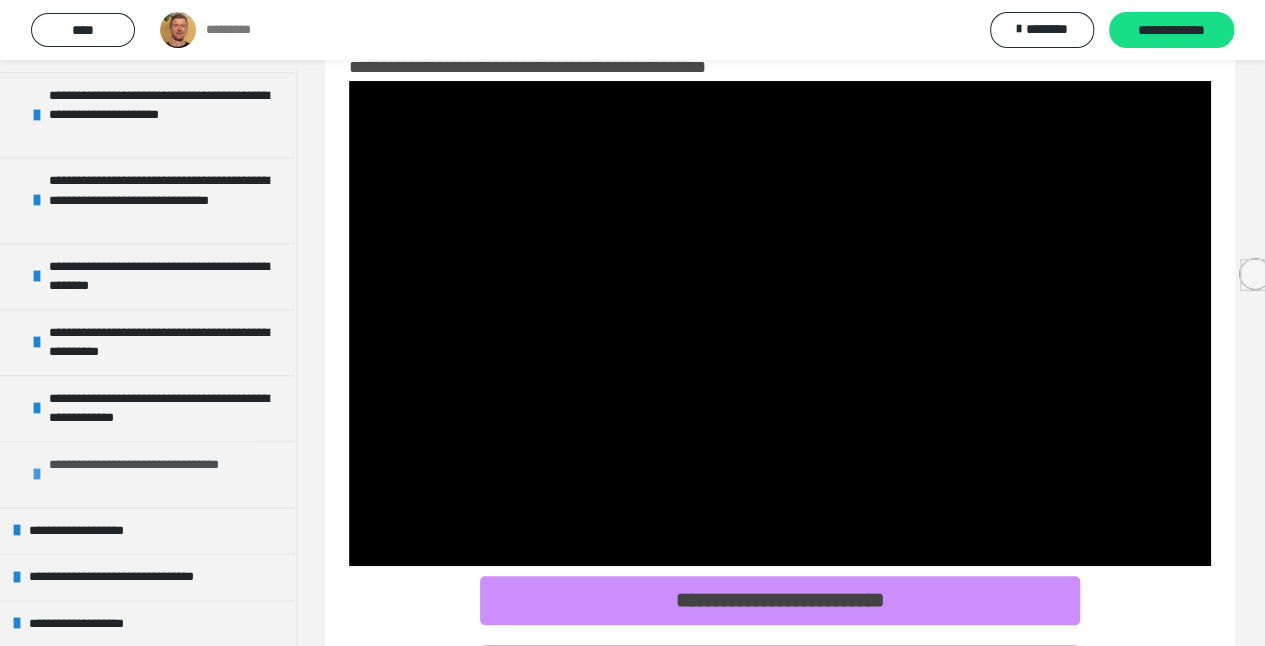 click on "**********" at bounding box center (159, 474) 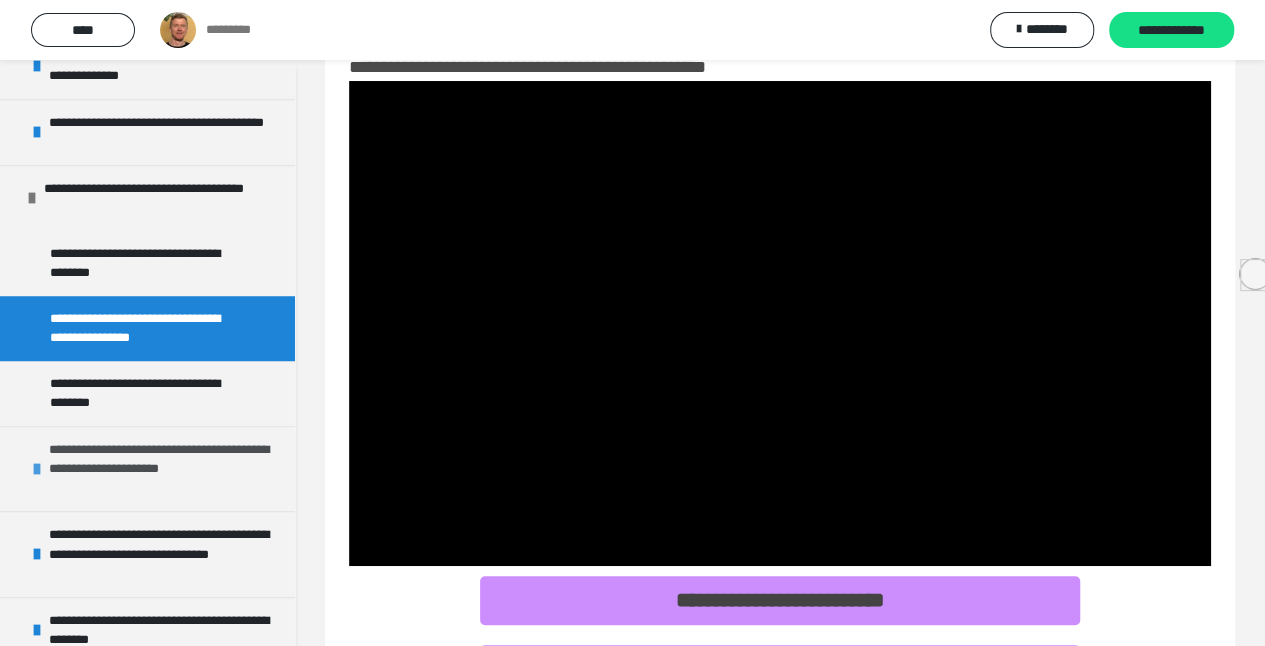 scroll, scrollTop: 643, scrollLeft: 0, axis: vertical 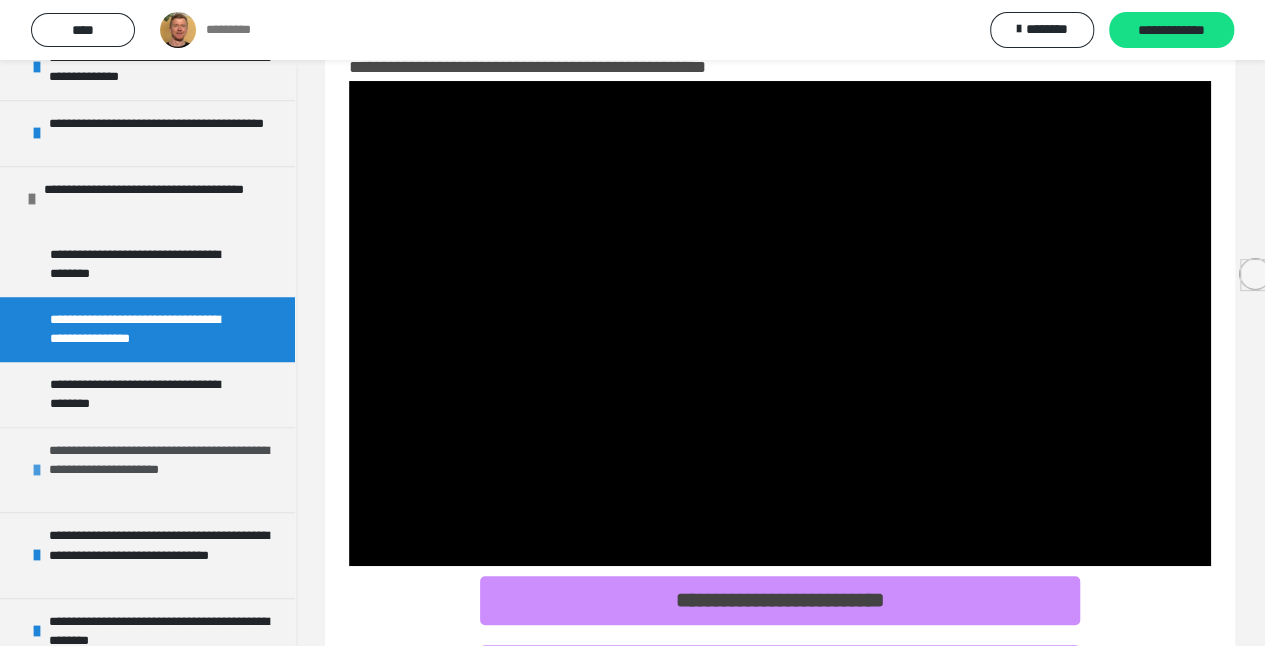 click on "**********" at bounding box center (159, 470) 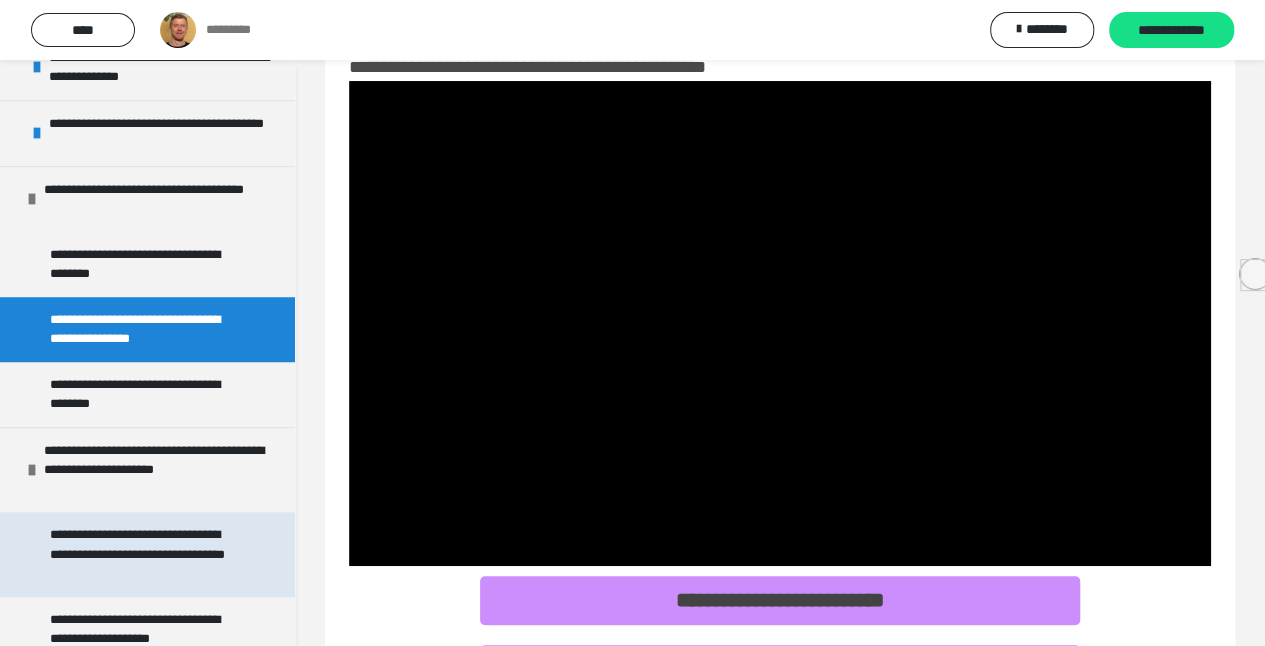 click on "**********" at bounding box center (142, 554) 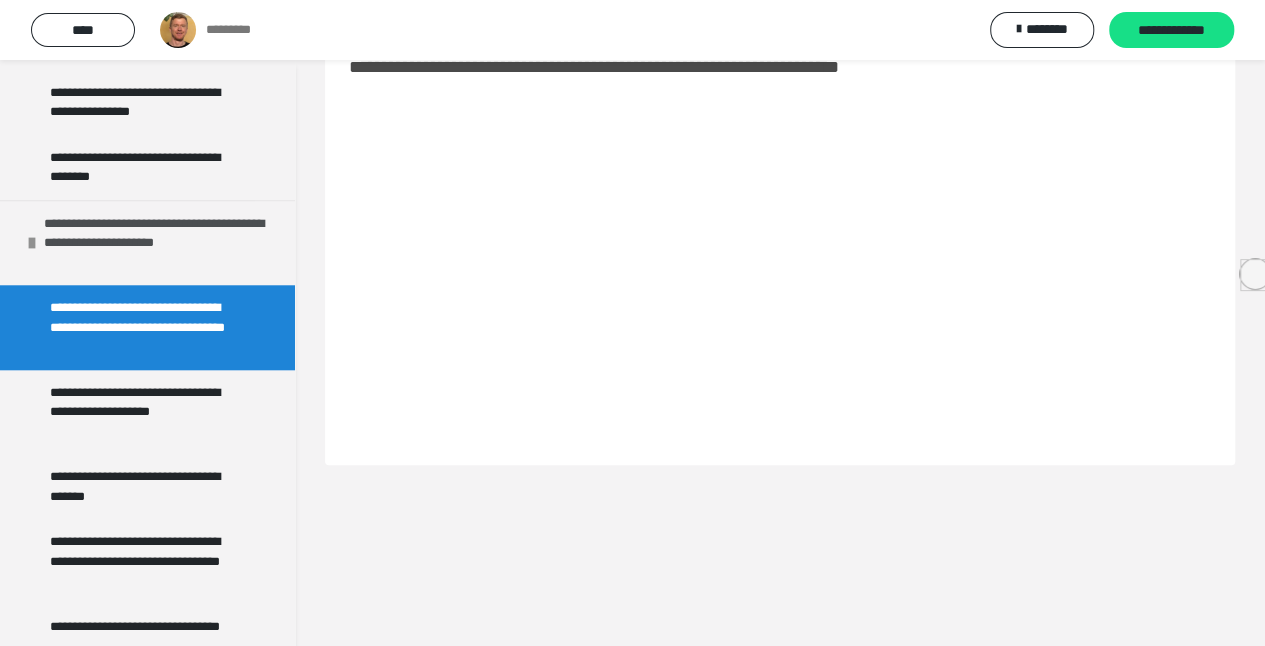 scroll, scrollTop: 874, scrollLeft: 0, axis: vertical 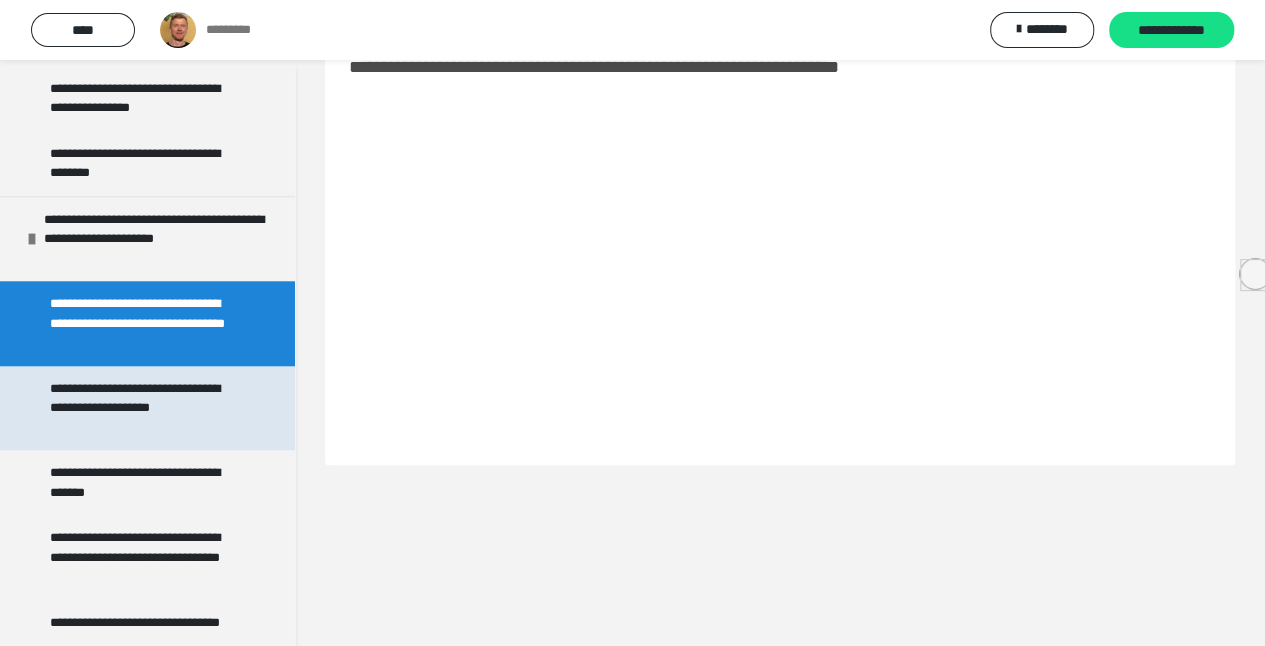 click on "**********" at bounding box center [142, 408] 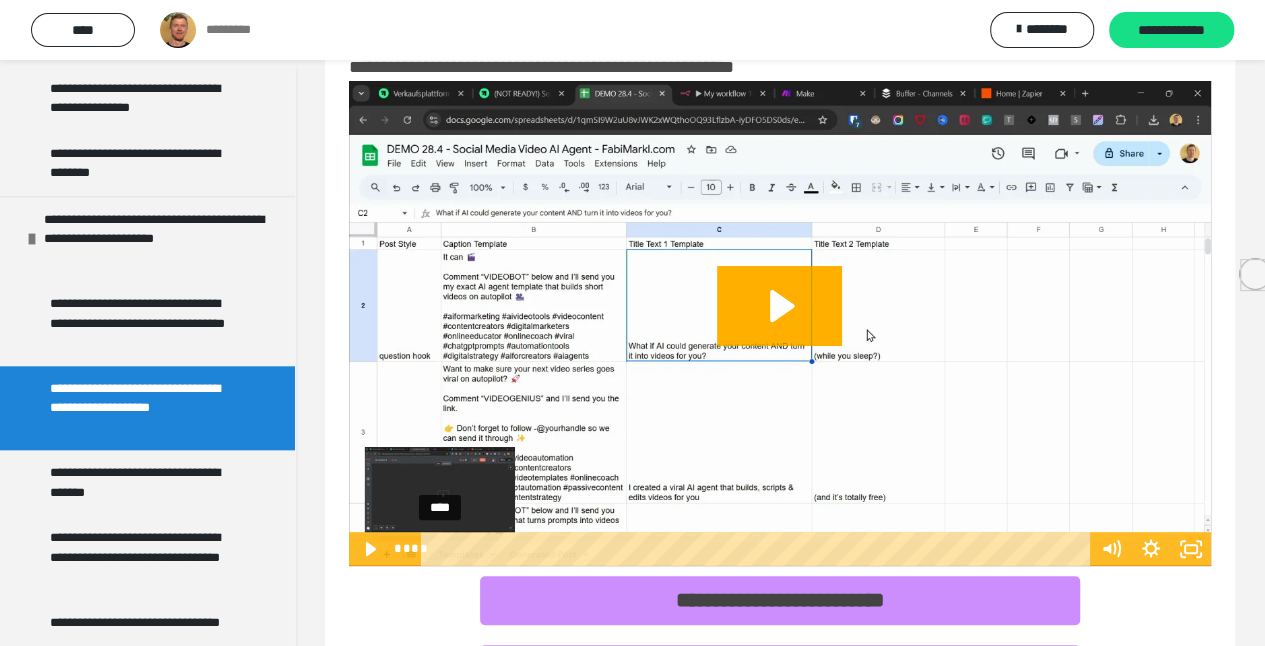 click on "****" at bounding box center (758, 549) 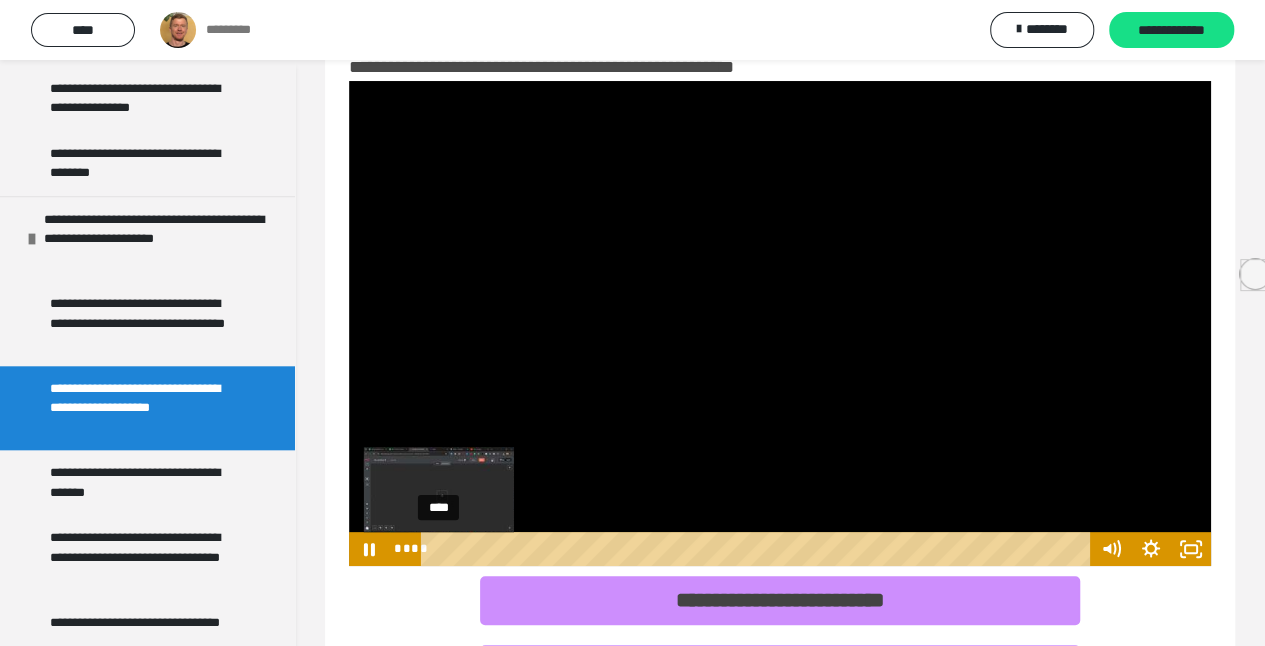click on "****" at bounding box center [758, 549] 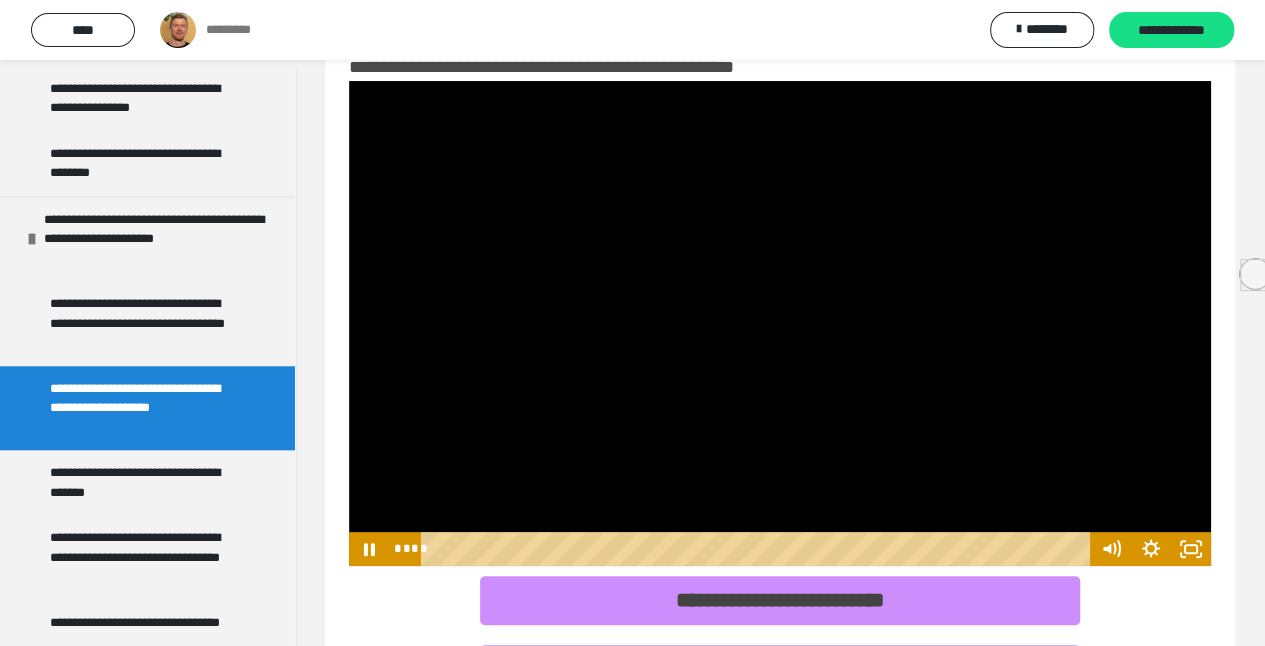 click at bounding box center (780, 323) 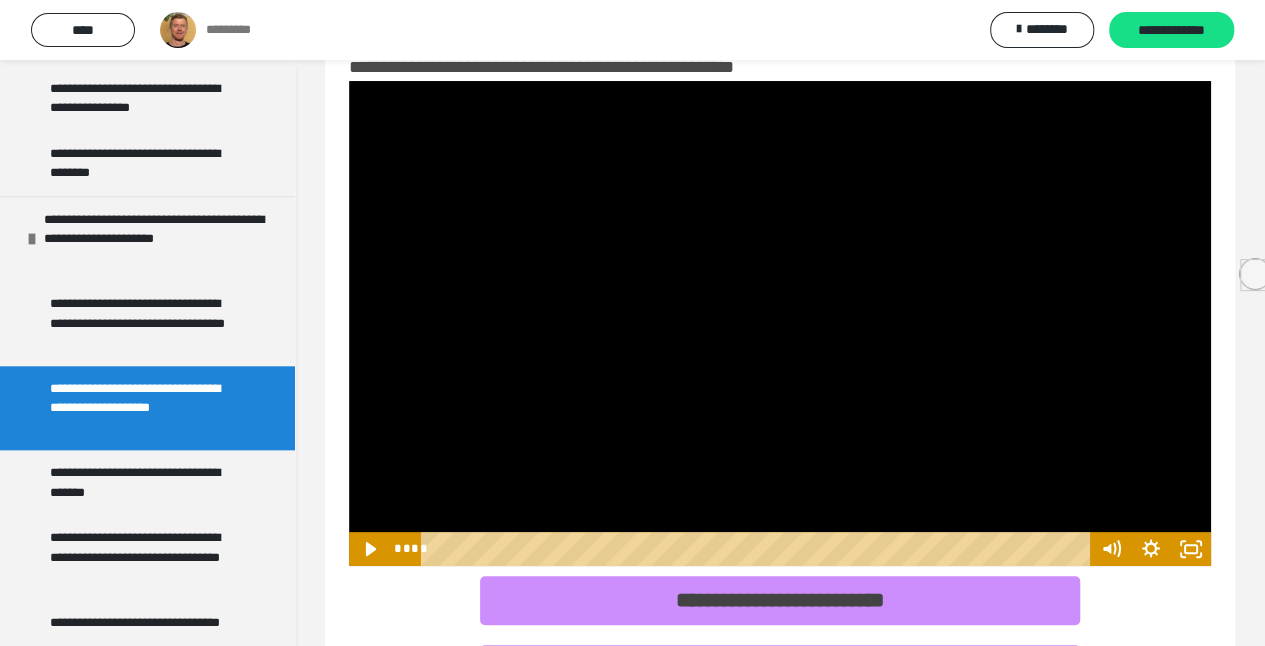 click at bounding box center (780, 323) 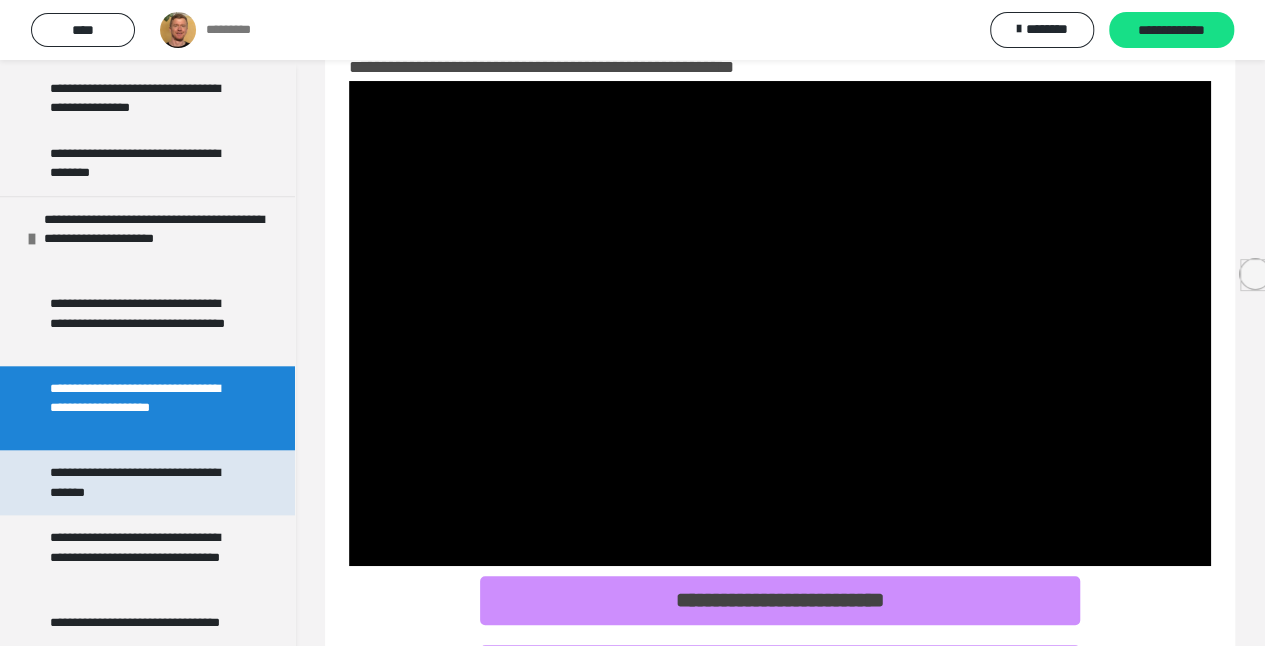 click on "**********" at bounding box center [142, 482] 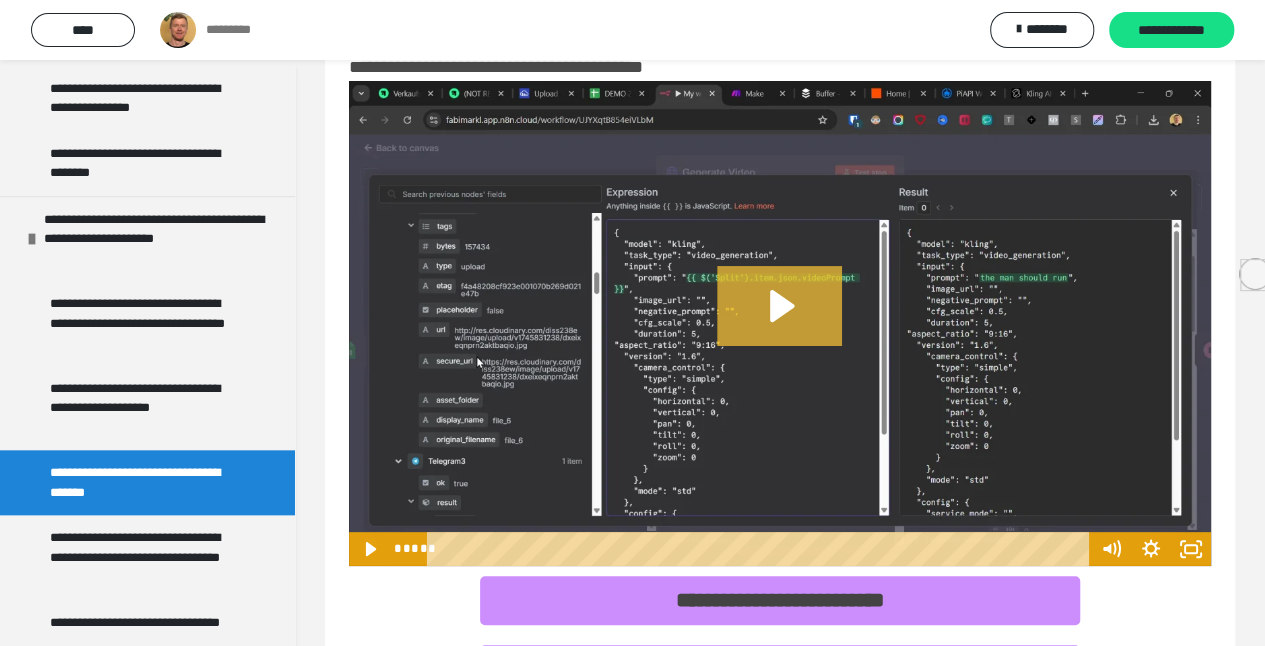 click 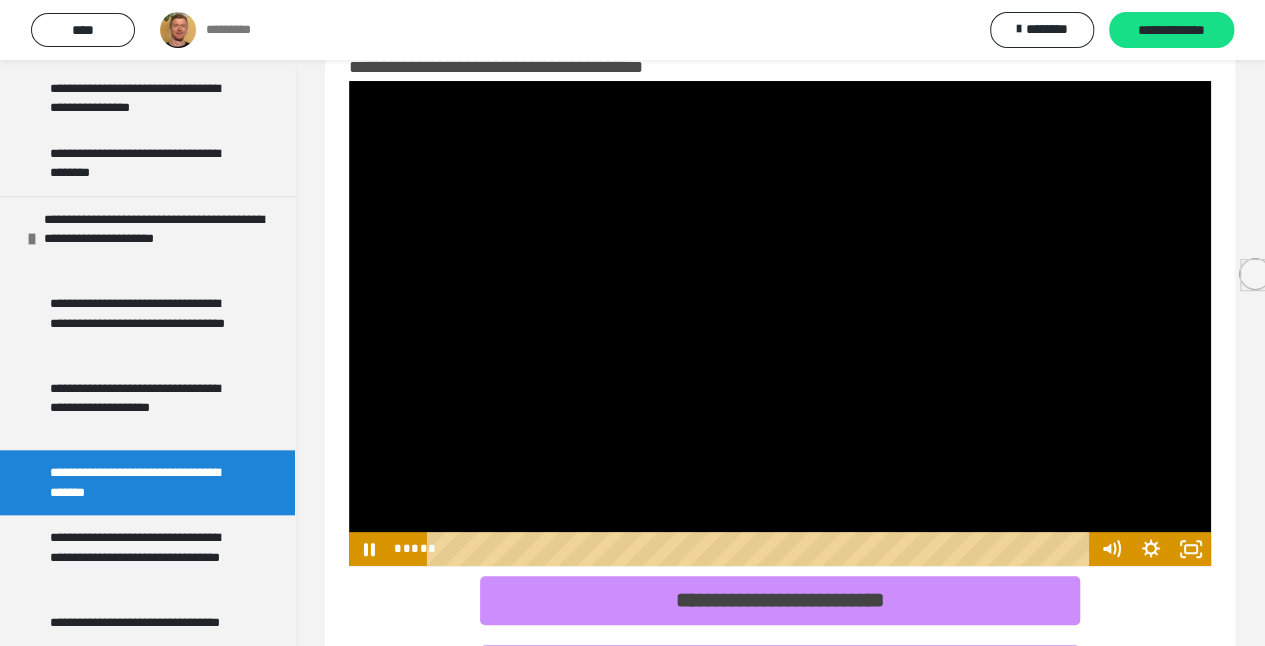 click at bounding box center [780, 323] 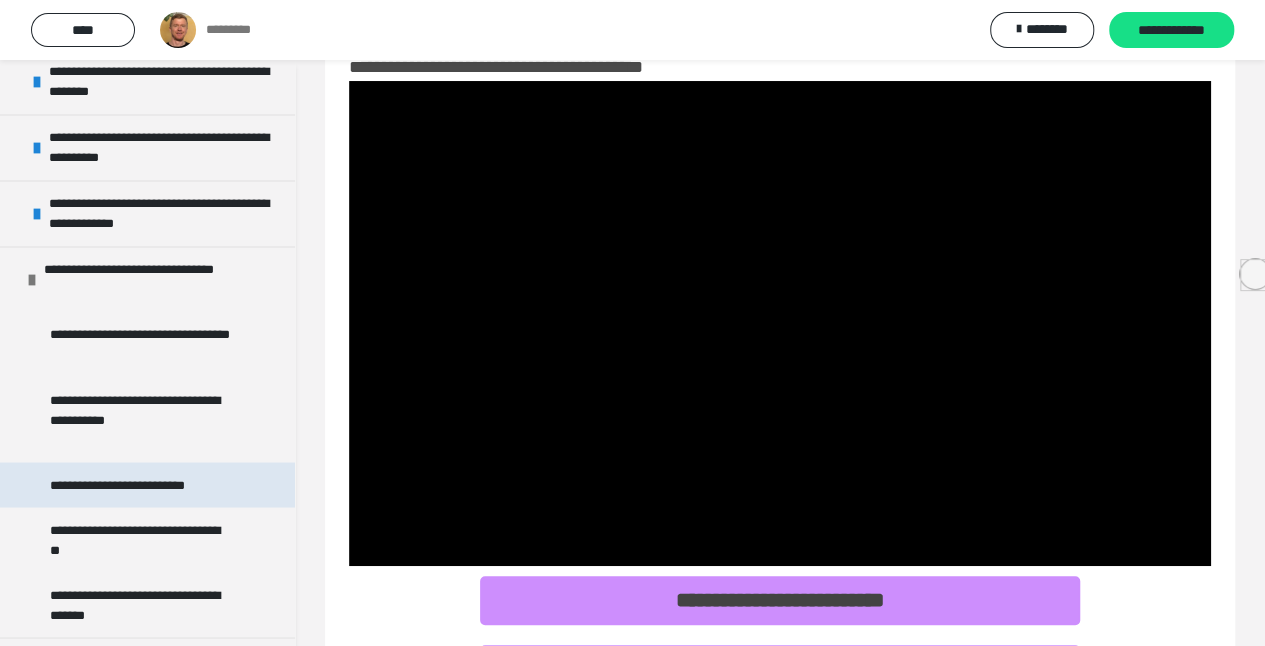 scroll, scrollTop: 1706, scrollLeft: 0, axis: vertical 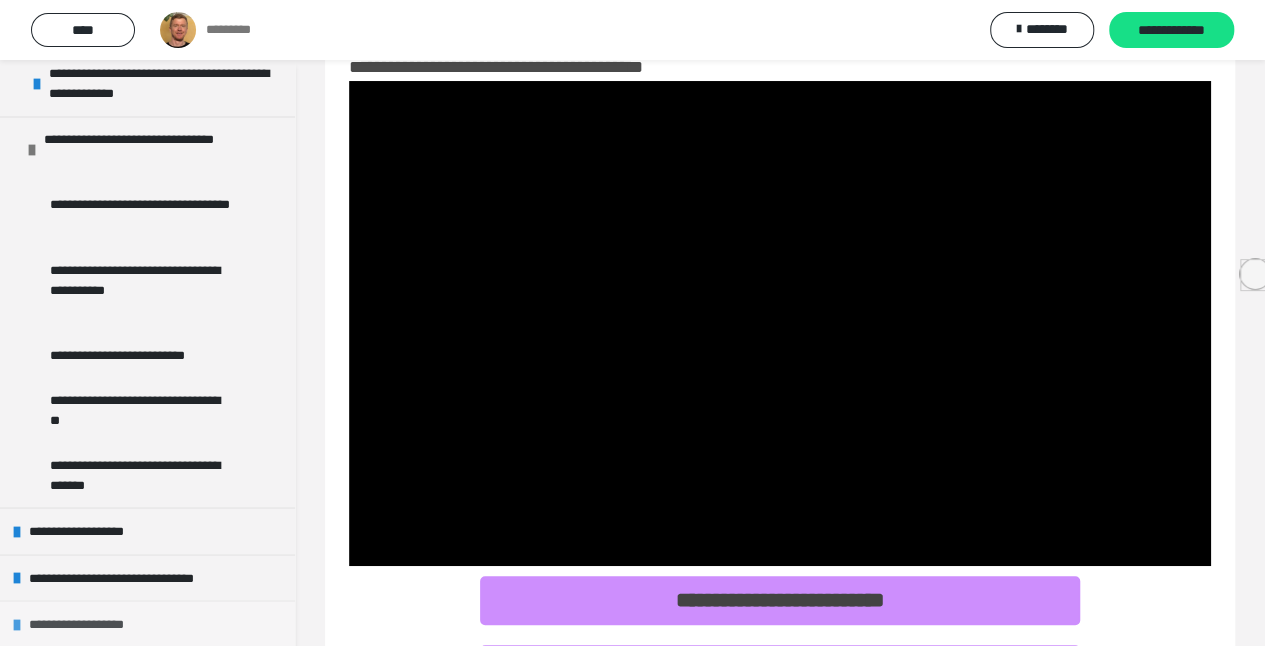 click on "**********" at bounding box center [93, 624] 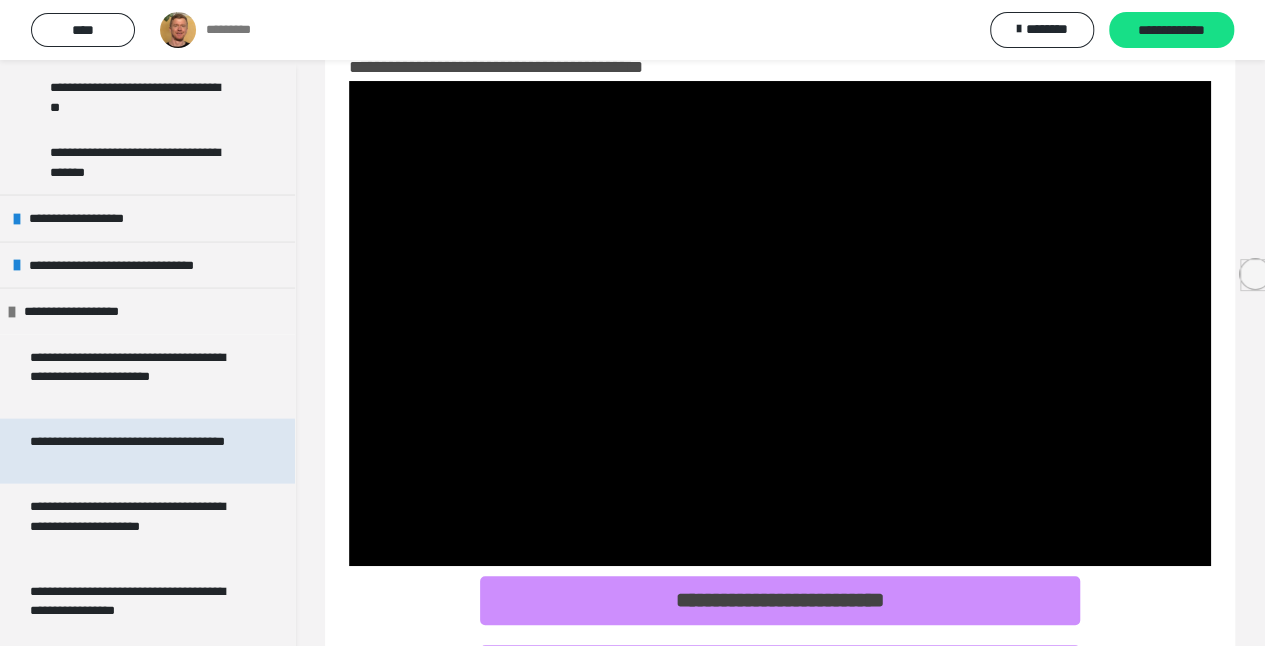 scroll, scrollTop: 2025, scrollLeft: 0, axis: vertical 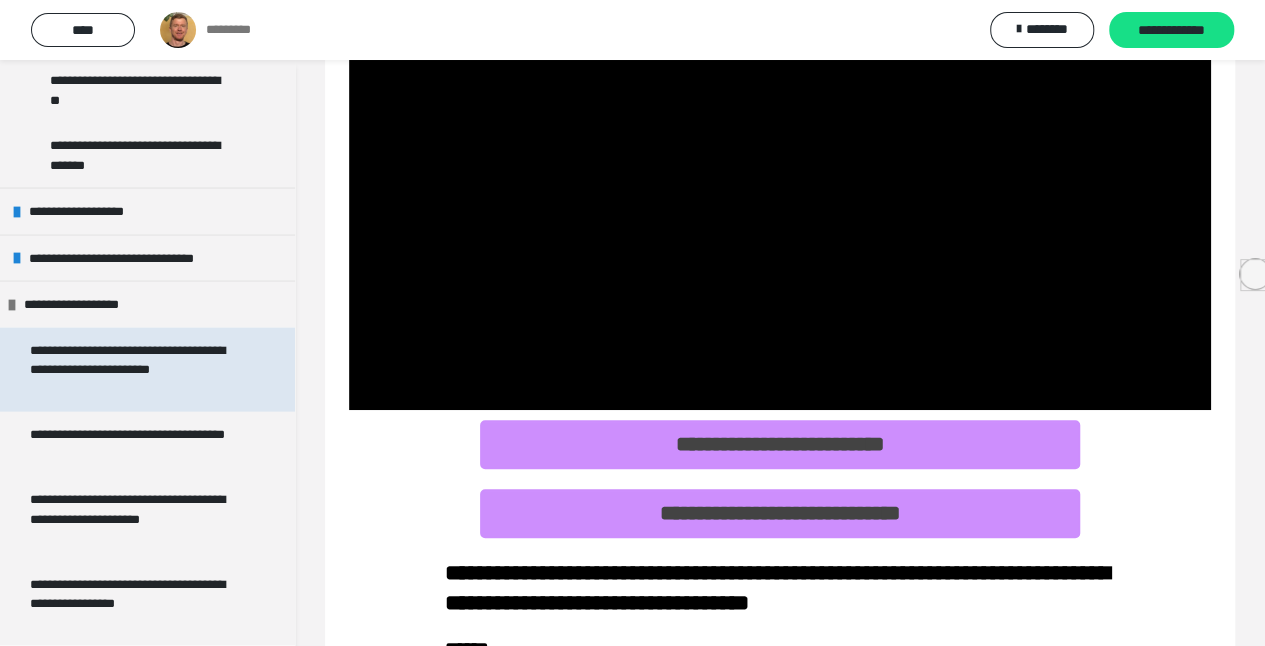 click on "**********" at bounding box center [132, 370] 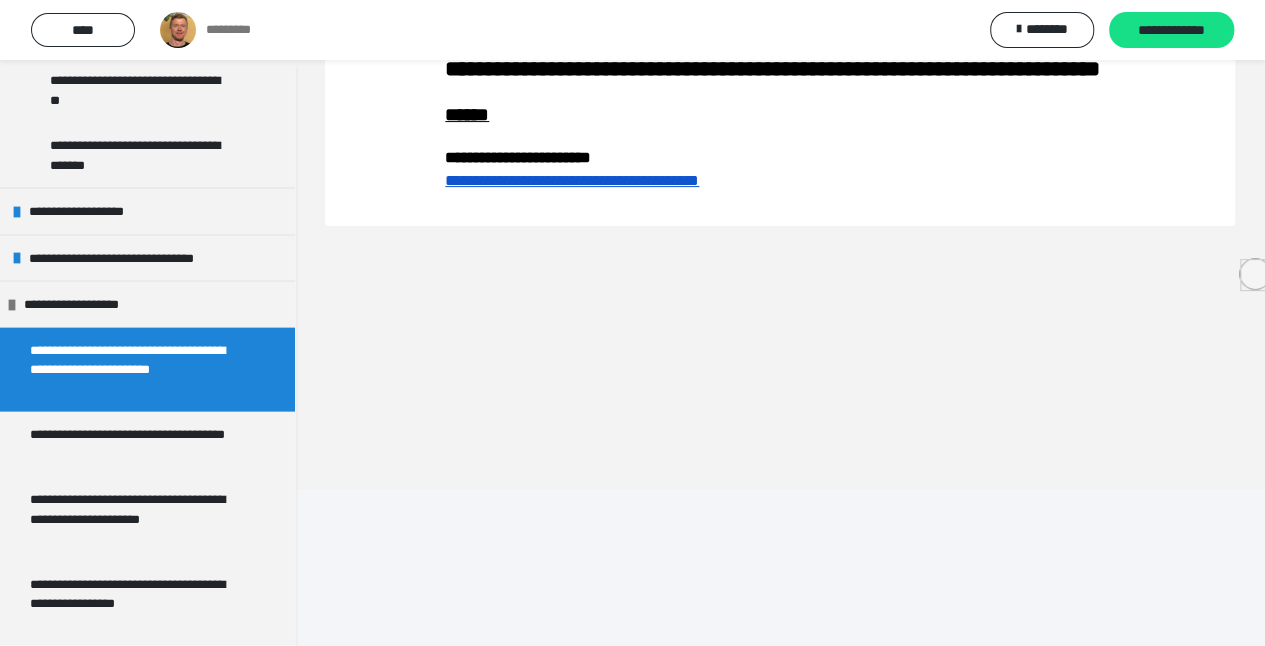 scroll, scrollTop: 60, scrollLeft: 0, axis: vertical 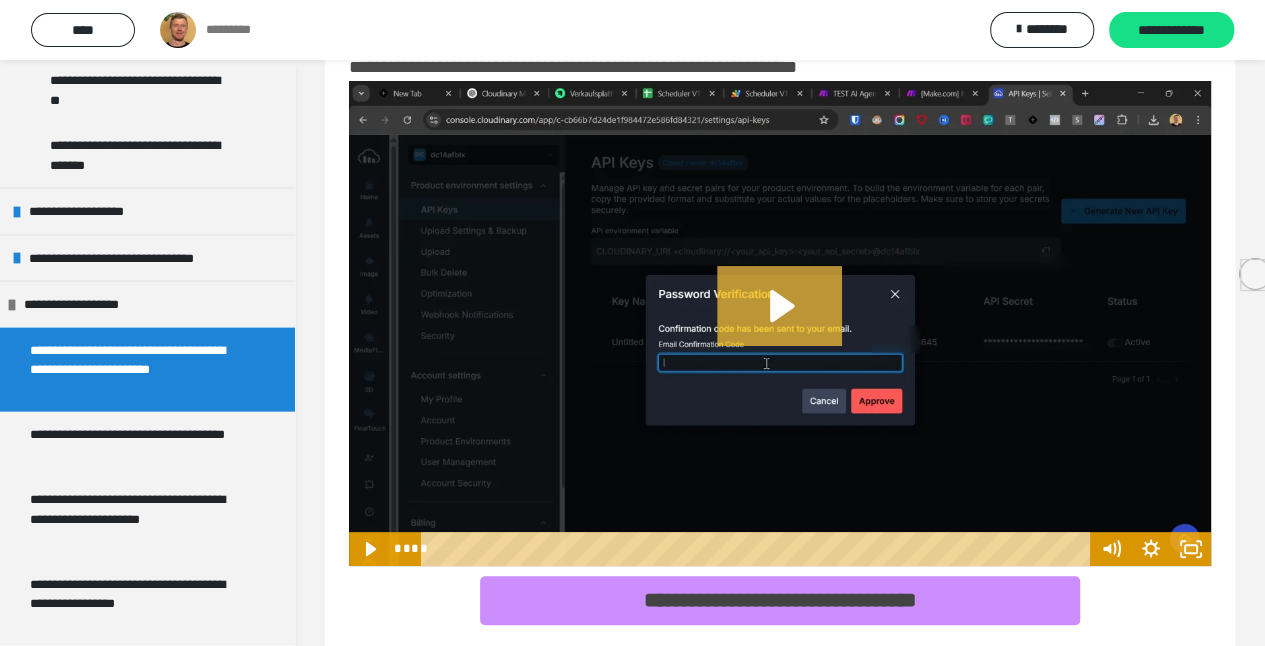 click 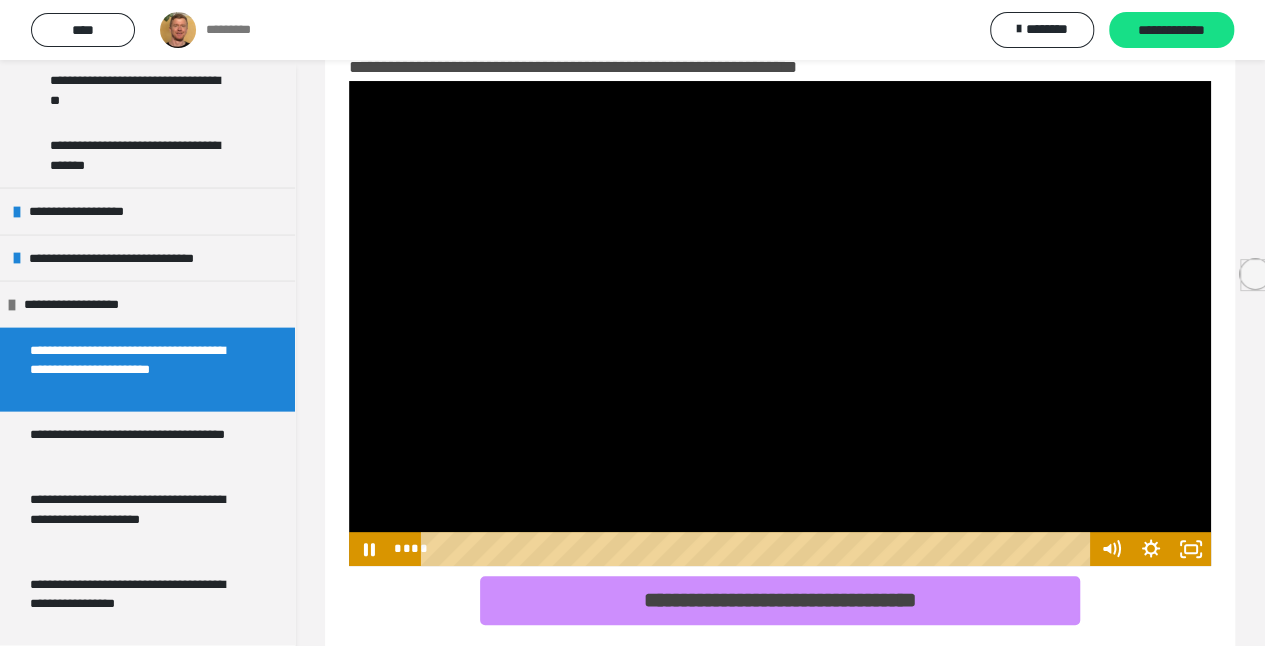 click at bounding box center (780, 323) 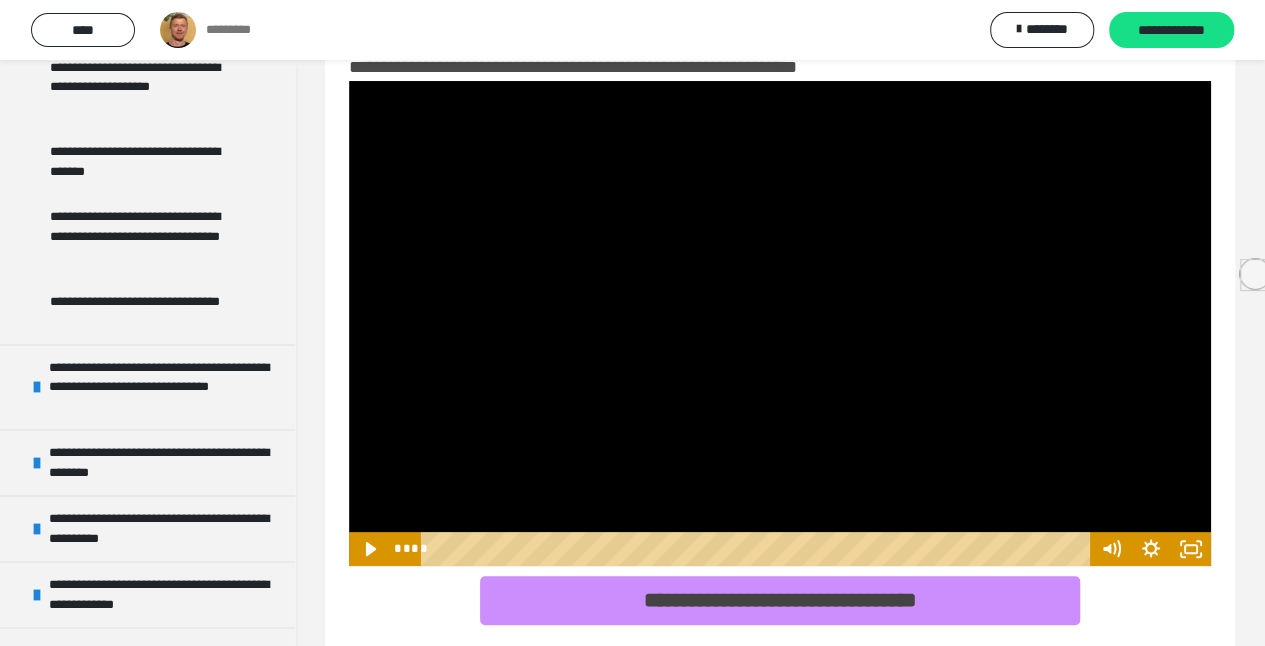 scroll, scrollTop: 0, scrollLeft: 0, axis: both 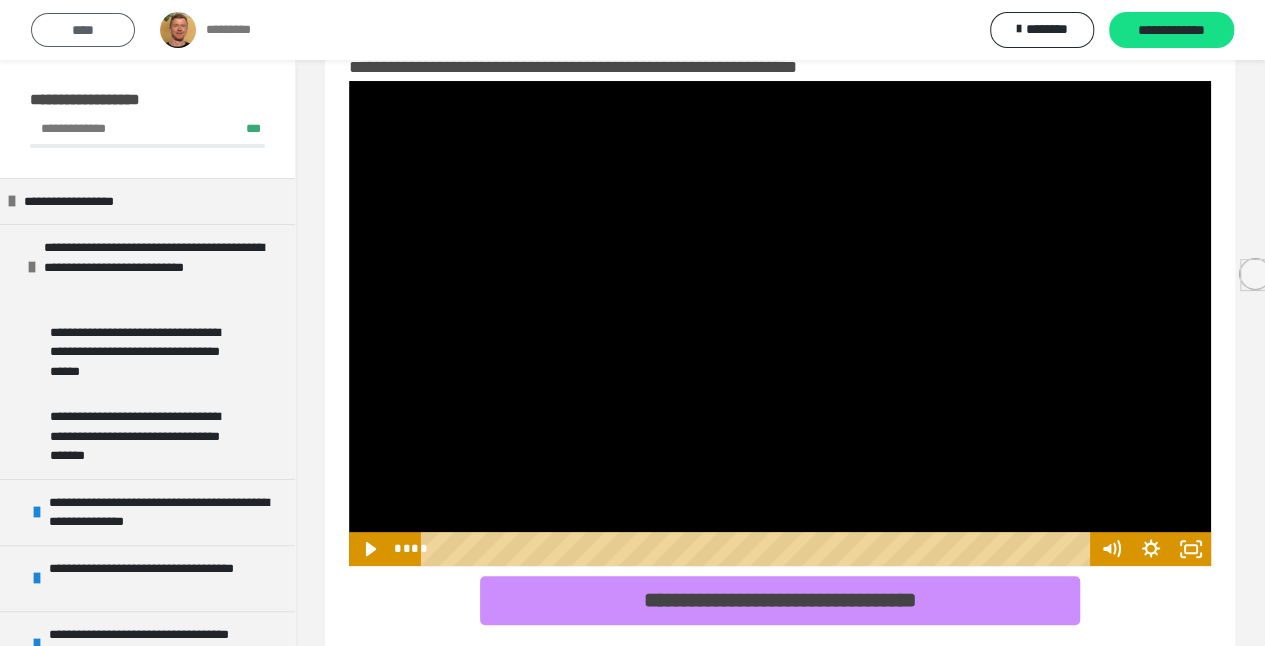 click on "****" at bounding box center (83, 30) 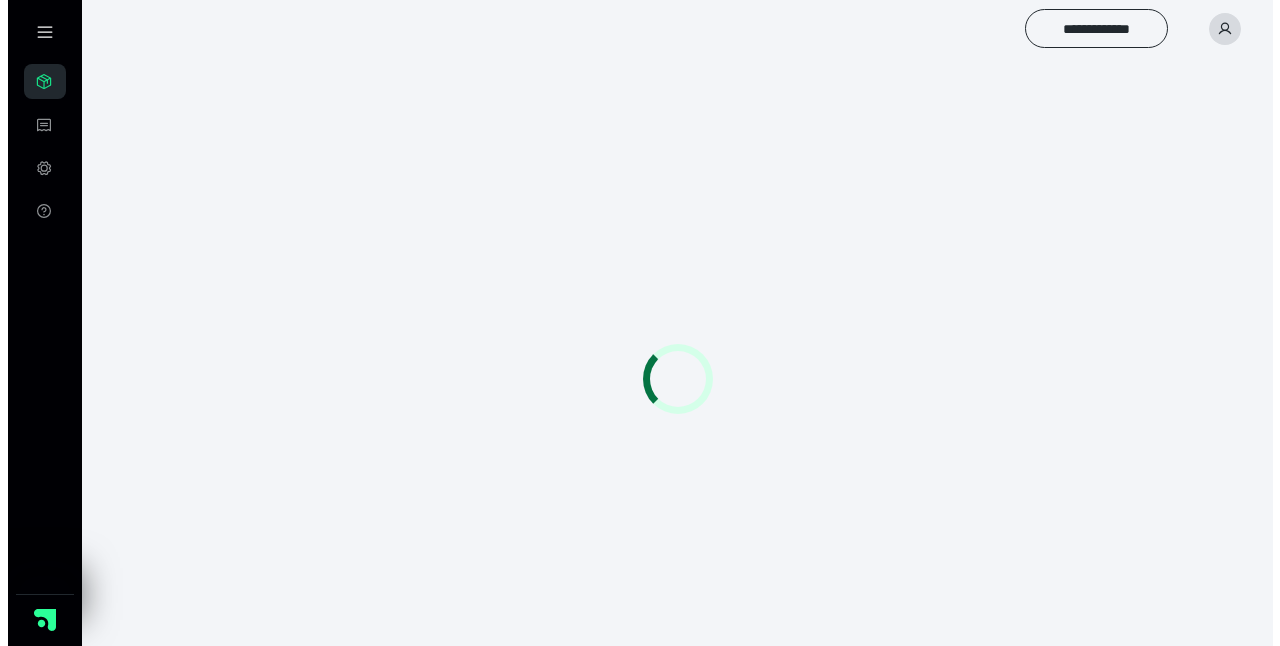 scroll, scrollTop: 0, scrollLeft: 0, axis: both 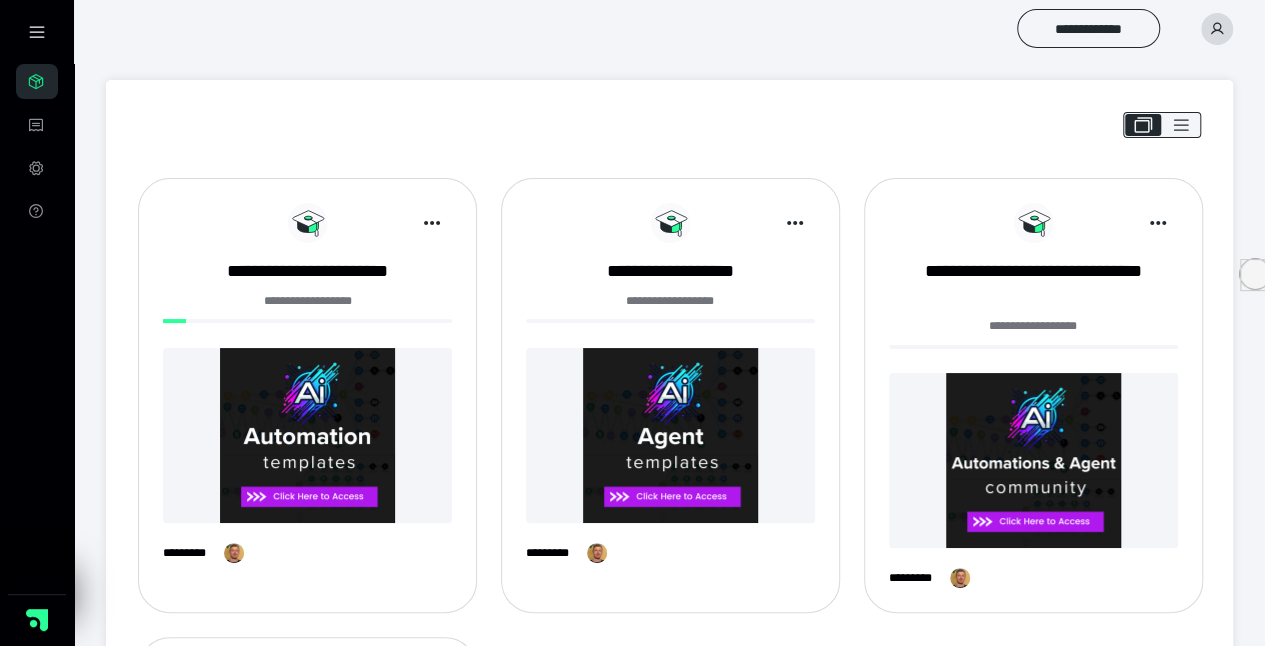 click at bounding box center [307, 435] 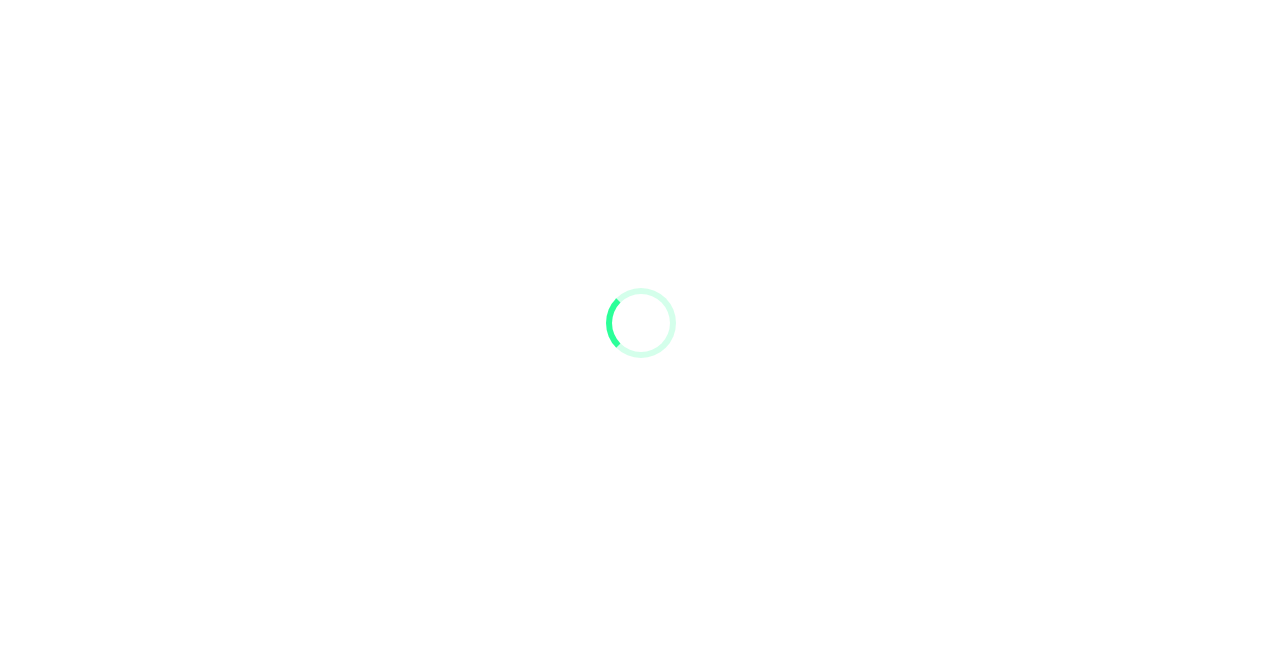 scroll, scrollTop: 0, scrollLeft: 0, axis: both 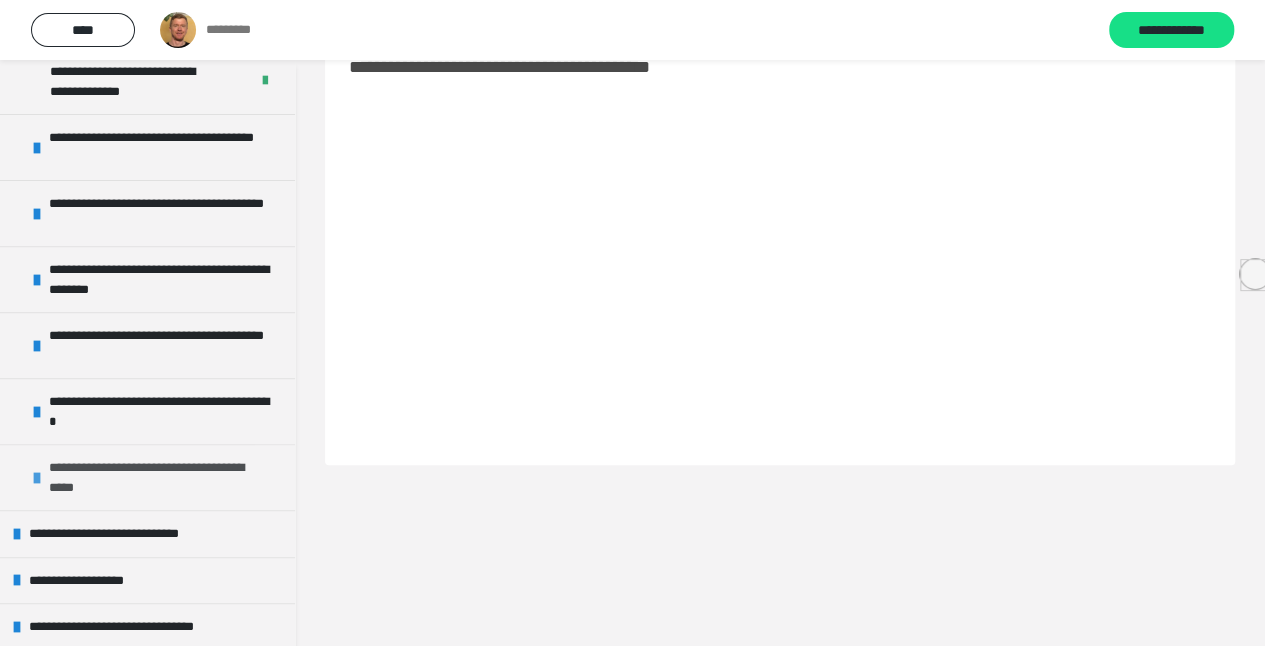 click at bounding box center [37, 478] 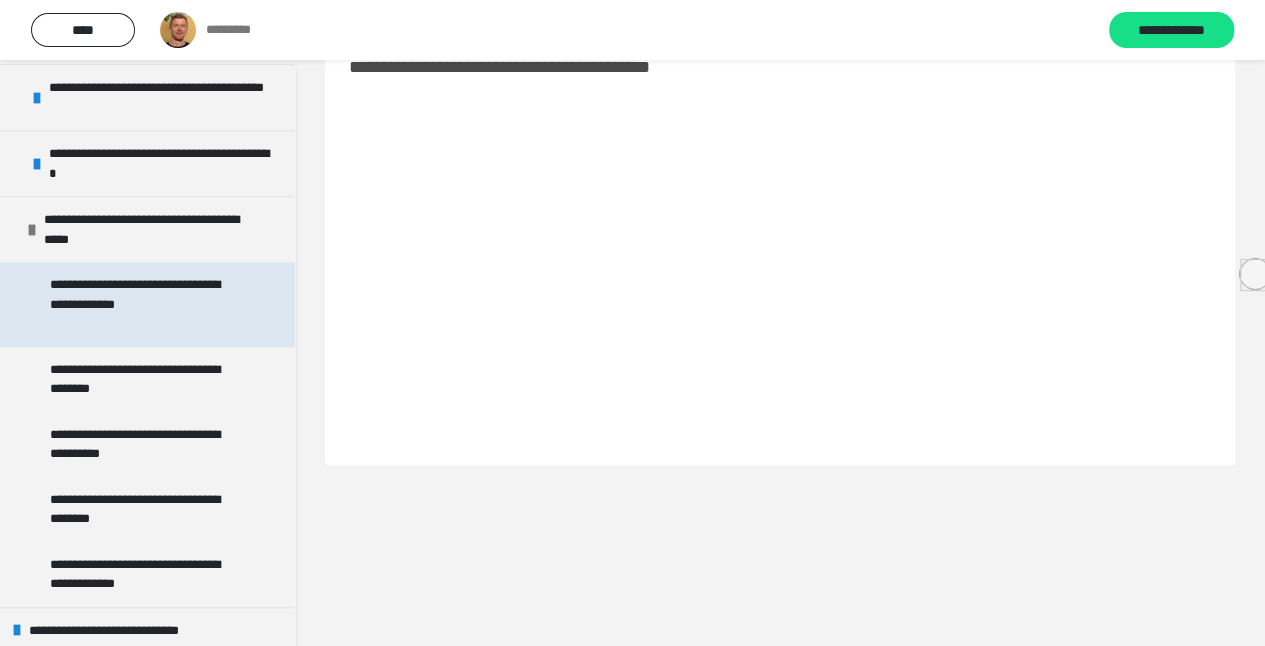 scroll, scrollTop: 549, scrollLeft: 0, axis: vertical 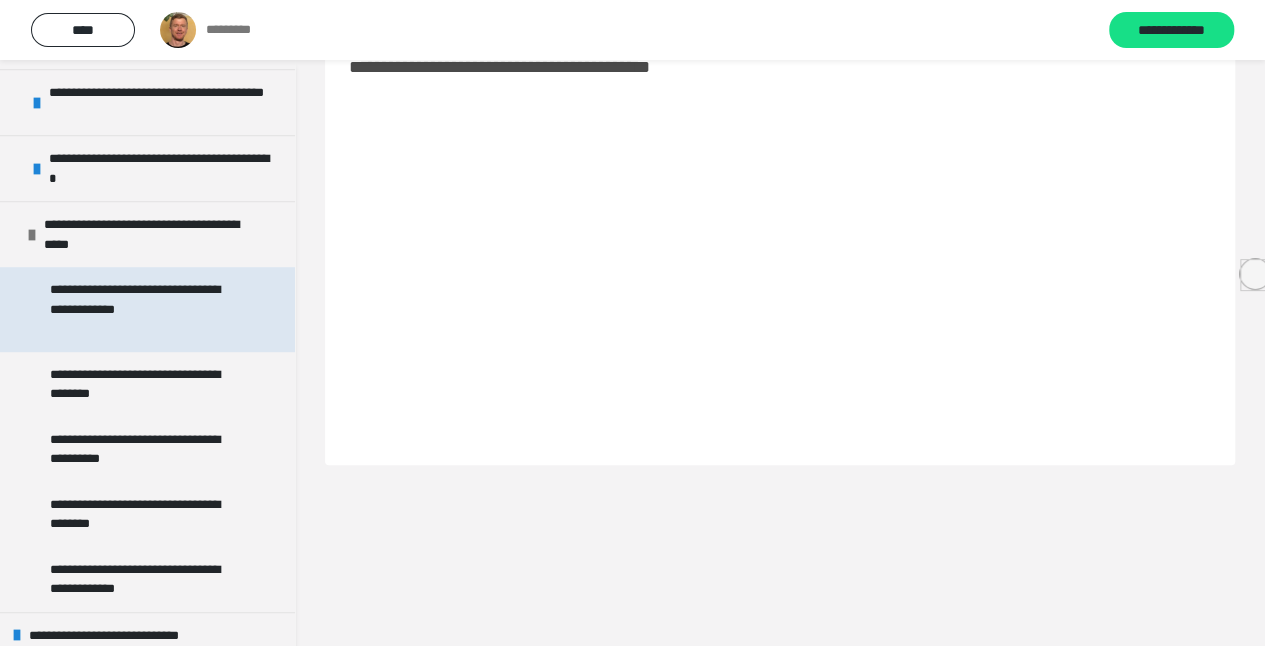 click on "**********" at bounding box center [142, 309] 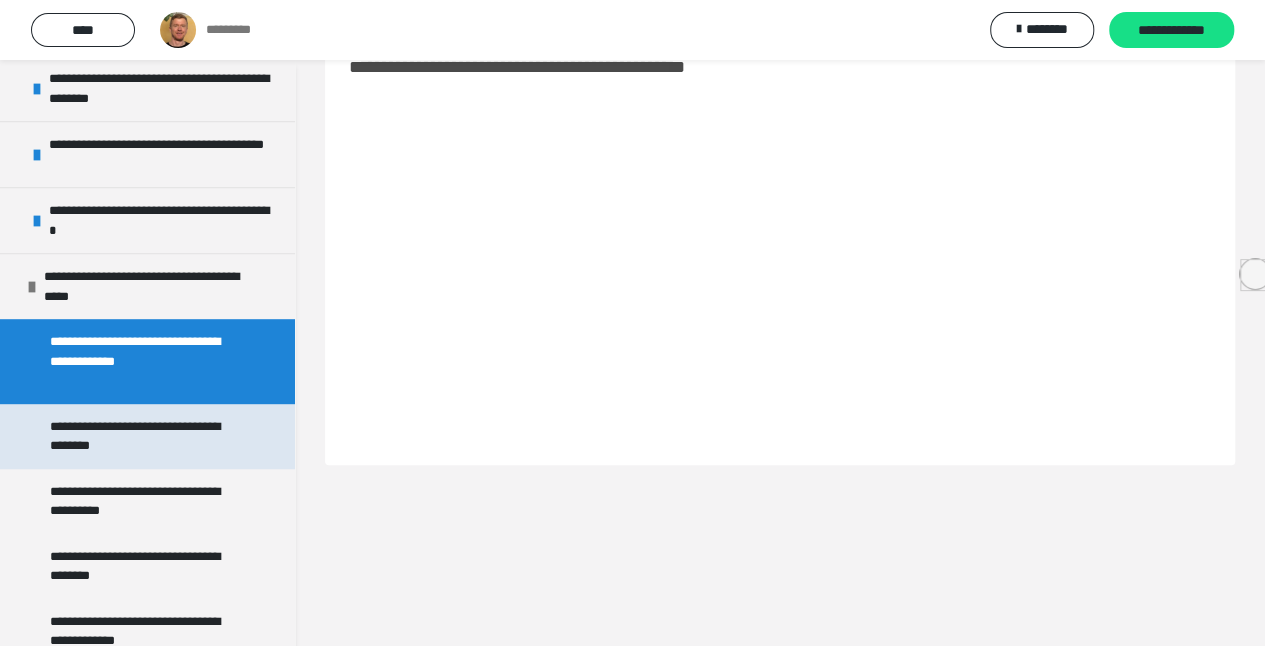scroll, scrollTop: 488, scrollLeft: 0, axis: vertical 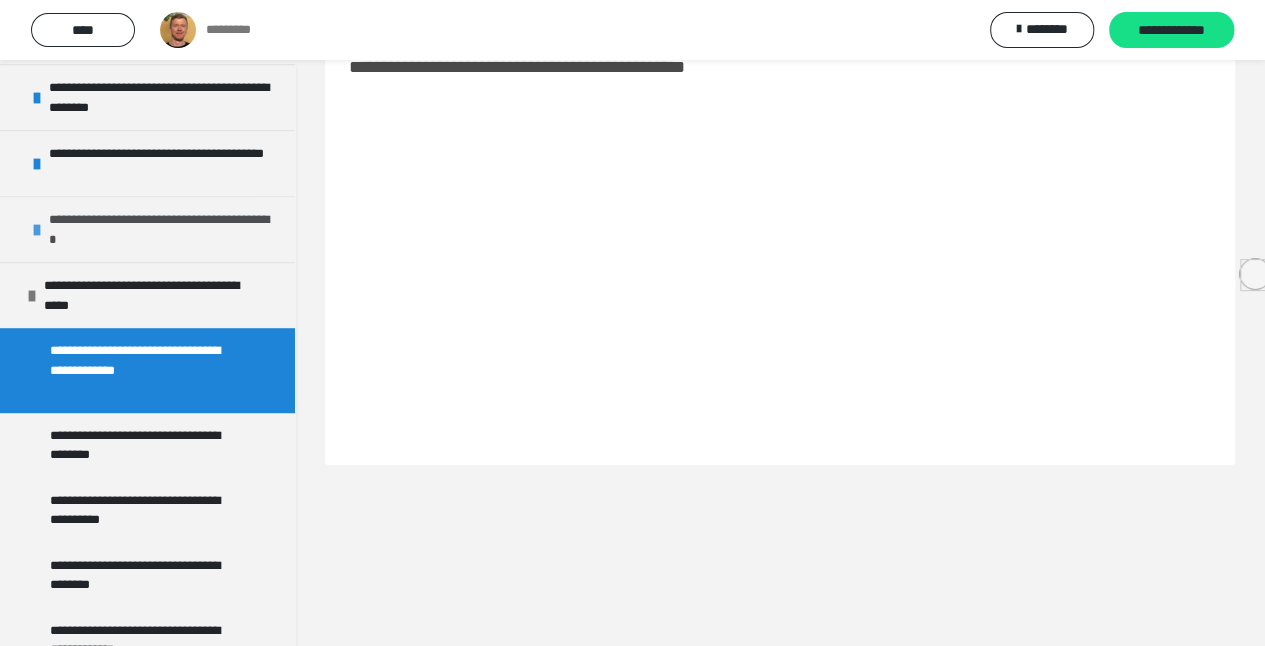 click on "**********" at bounding box center [159, 229] 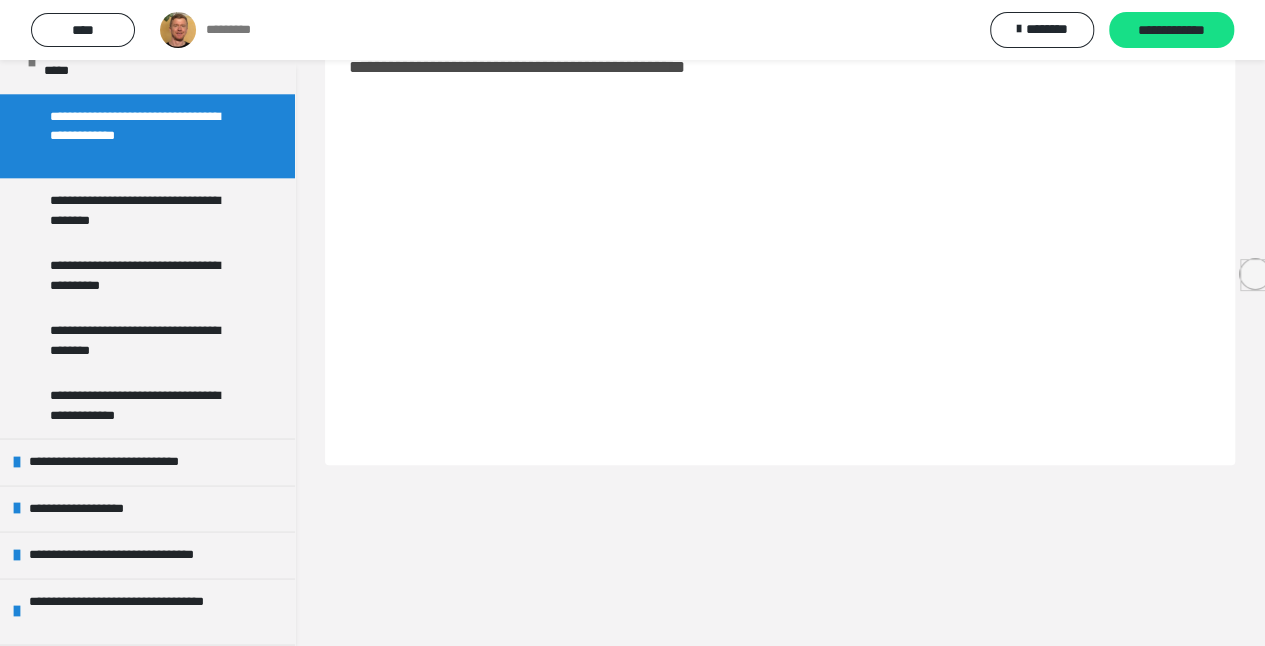 scroll, scrollTop: 1151, scrollLeft: 0, axis: vertical 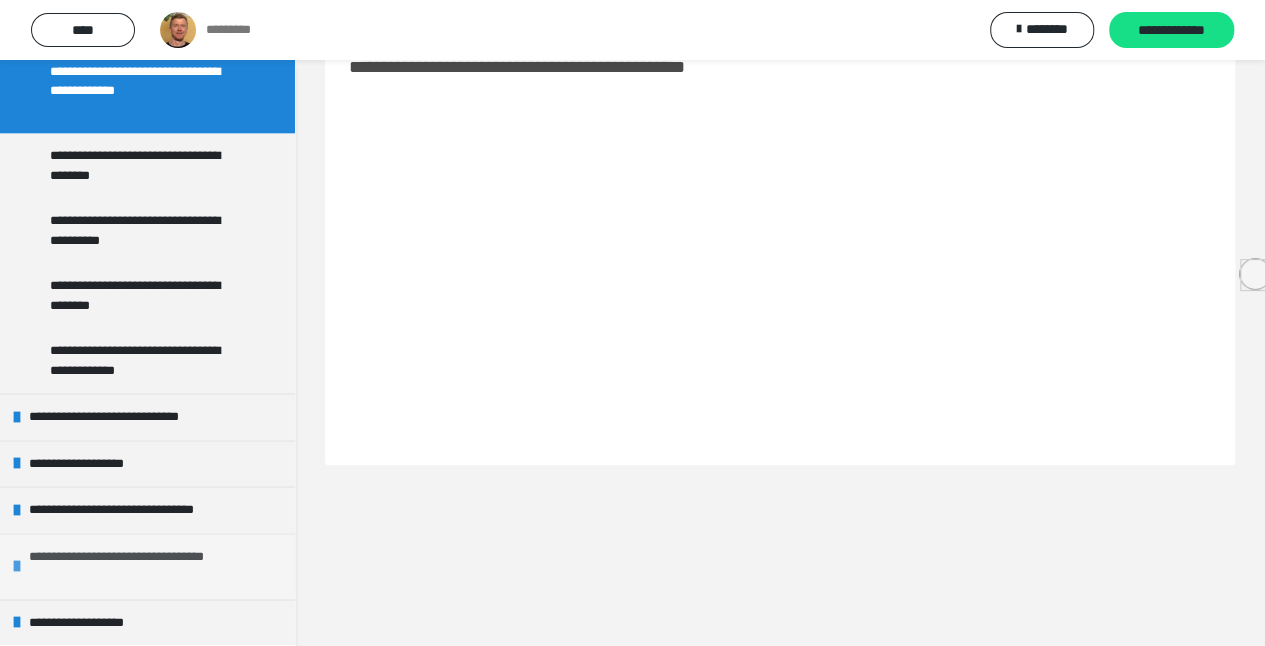 click on "**********" at bounding box center [149, 566] 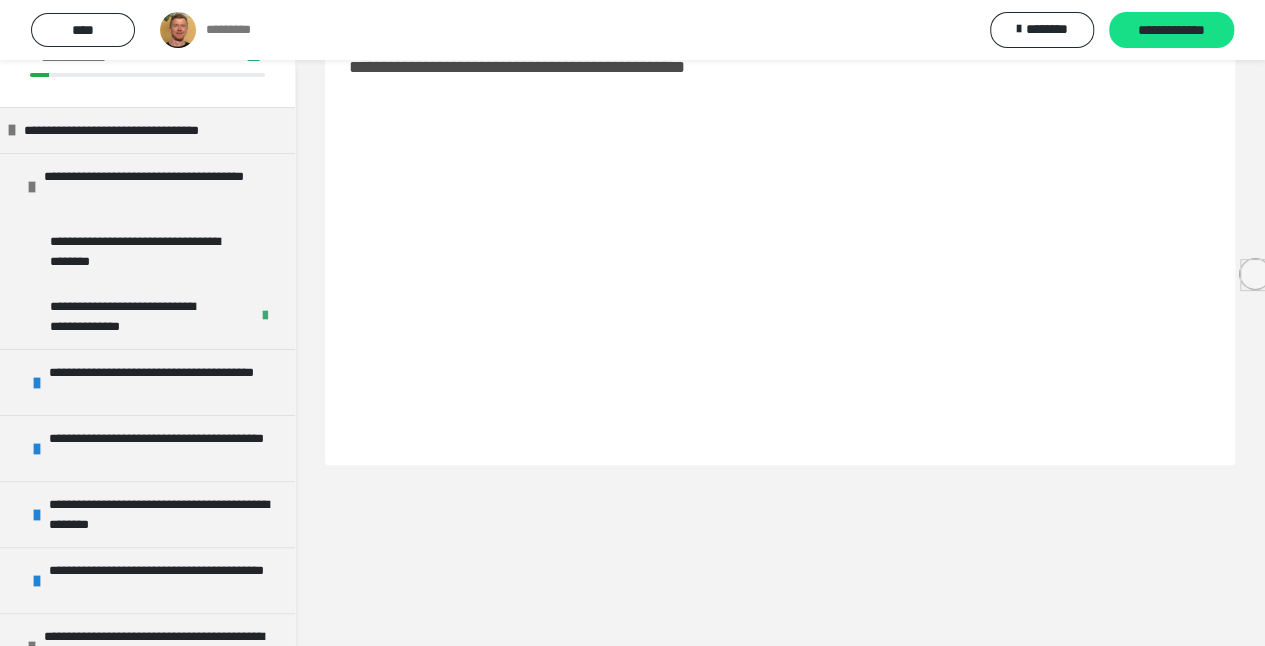 scroll, scrollTop: 0, scrollLeft: 0, axis: both 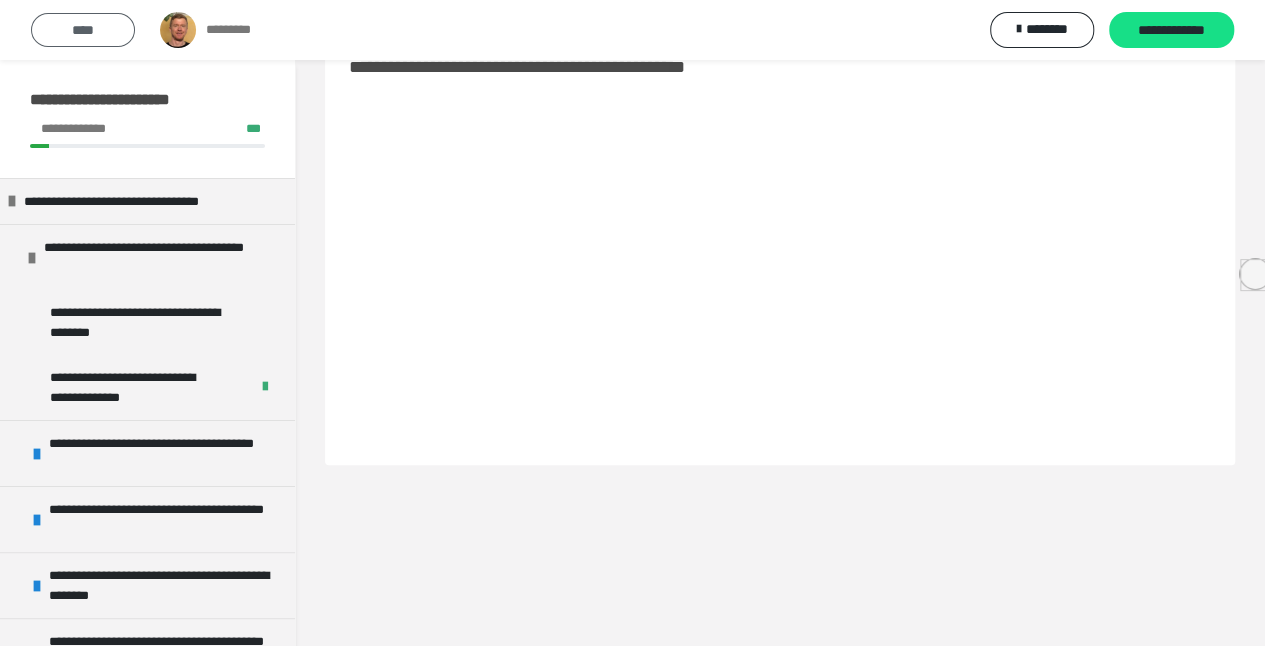 click on "****" at bounding box center (83, 30) 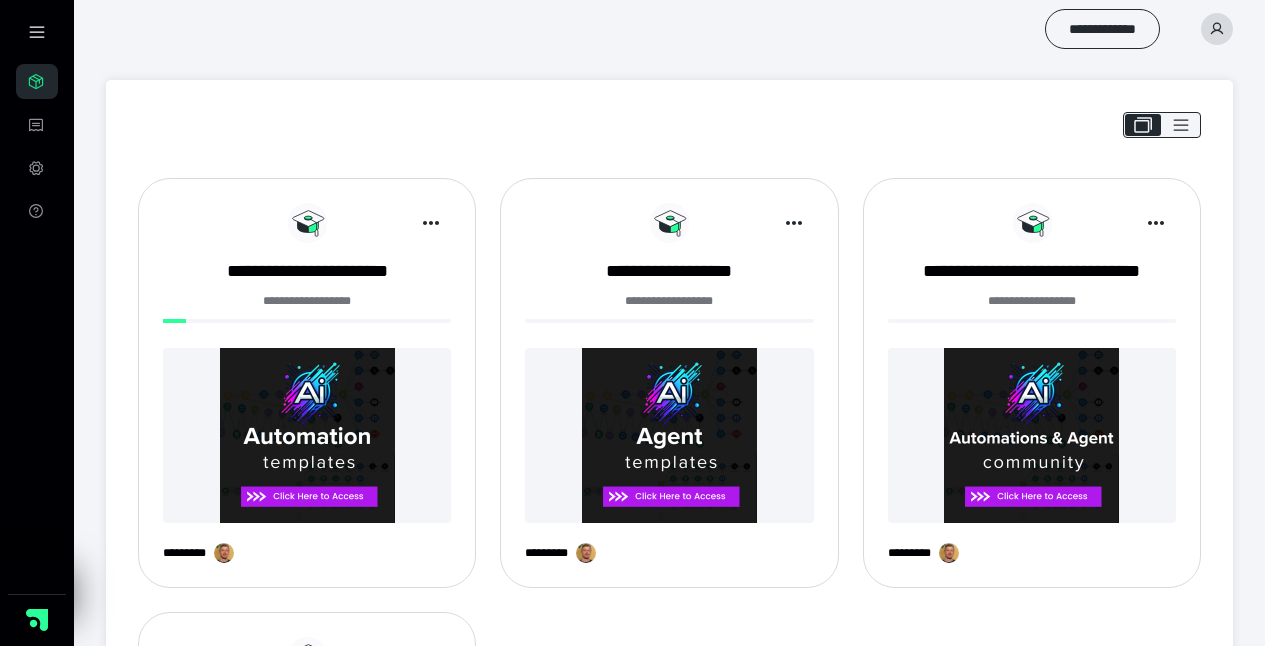 scroll, scrollTop: 0, scrollLeft: 0, axis: both 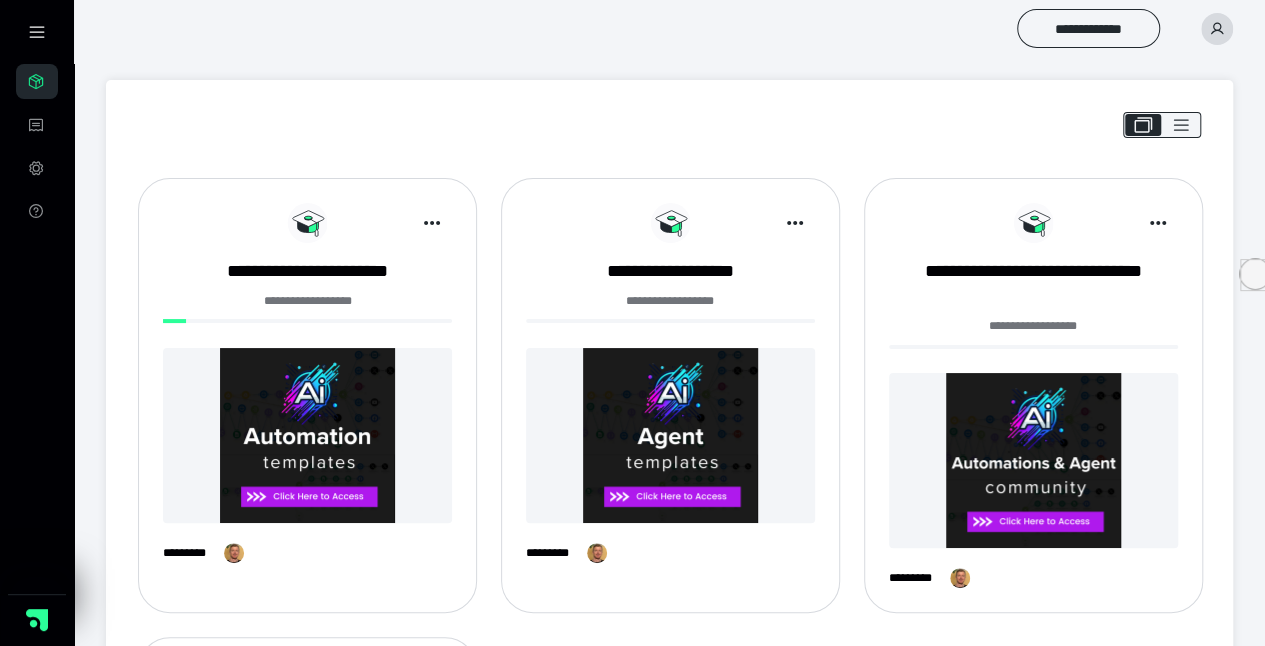click at bounding box center [670, 435] 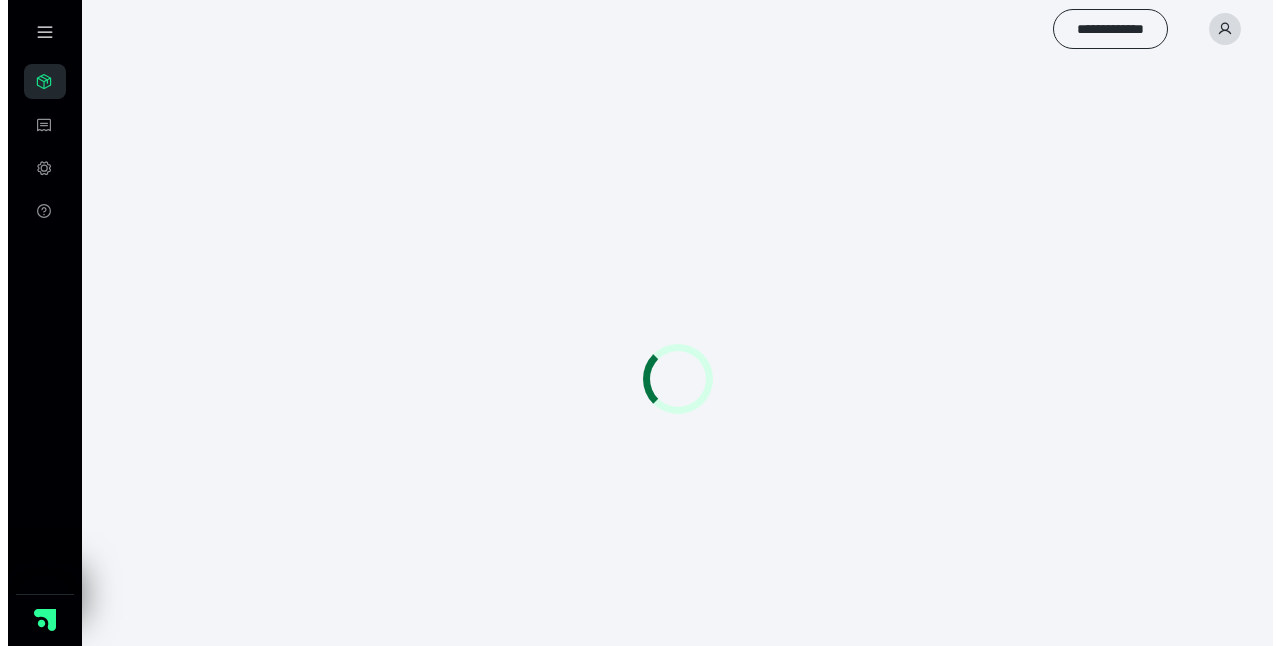 scroll, scrollTop: 0, scrollLeft: 0, axis: both 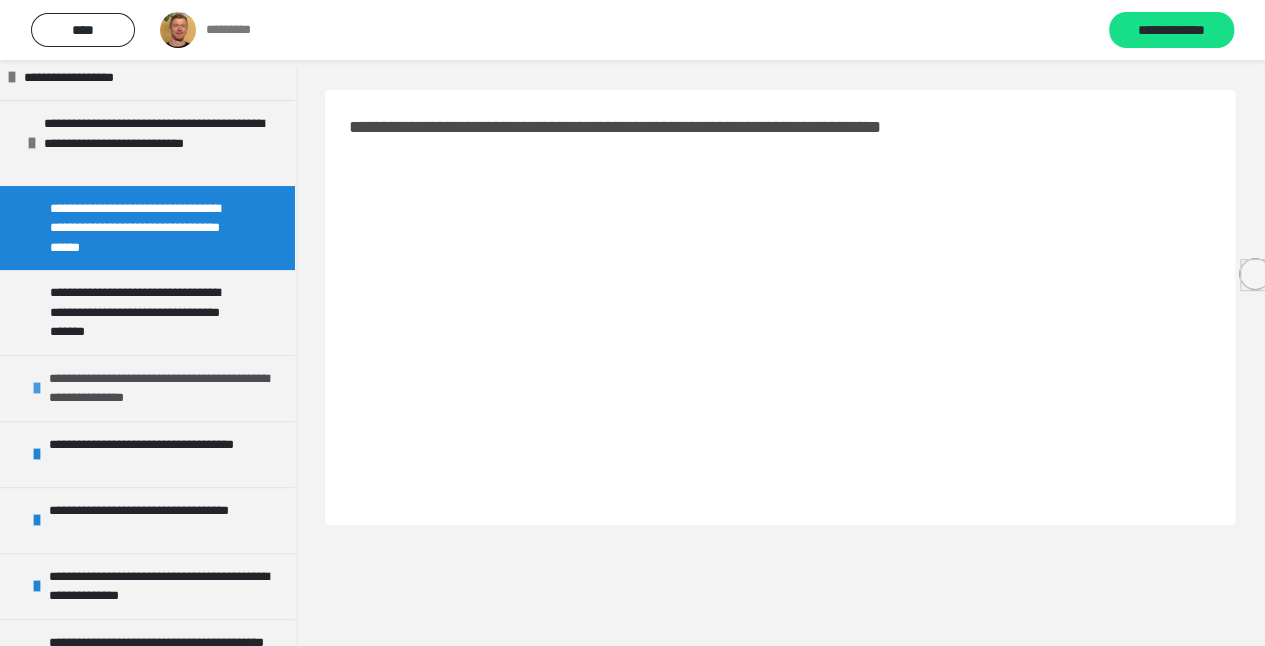 click on "**********" at bounding box center [159, 388] 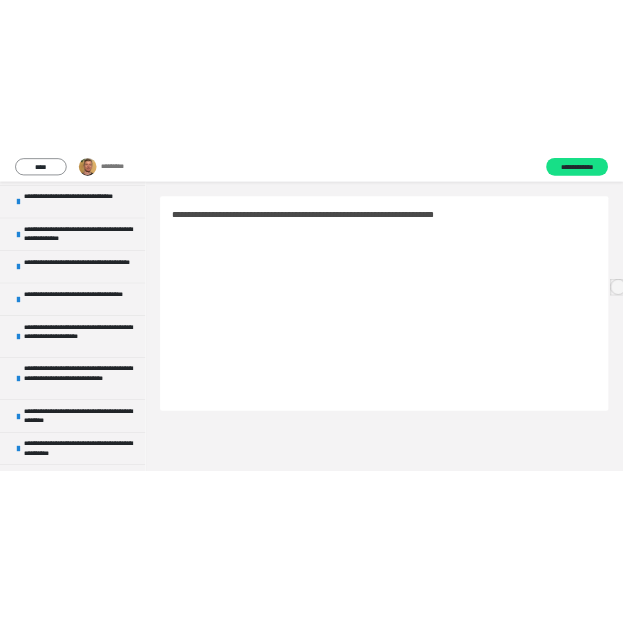 scroll, scrollTop: 1052, scrollLeft: 0, axis: vertical 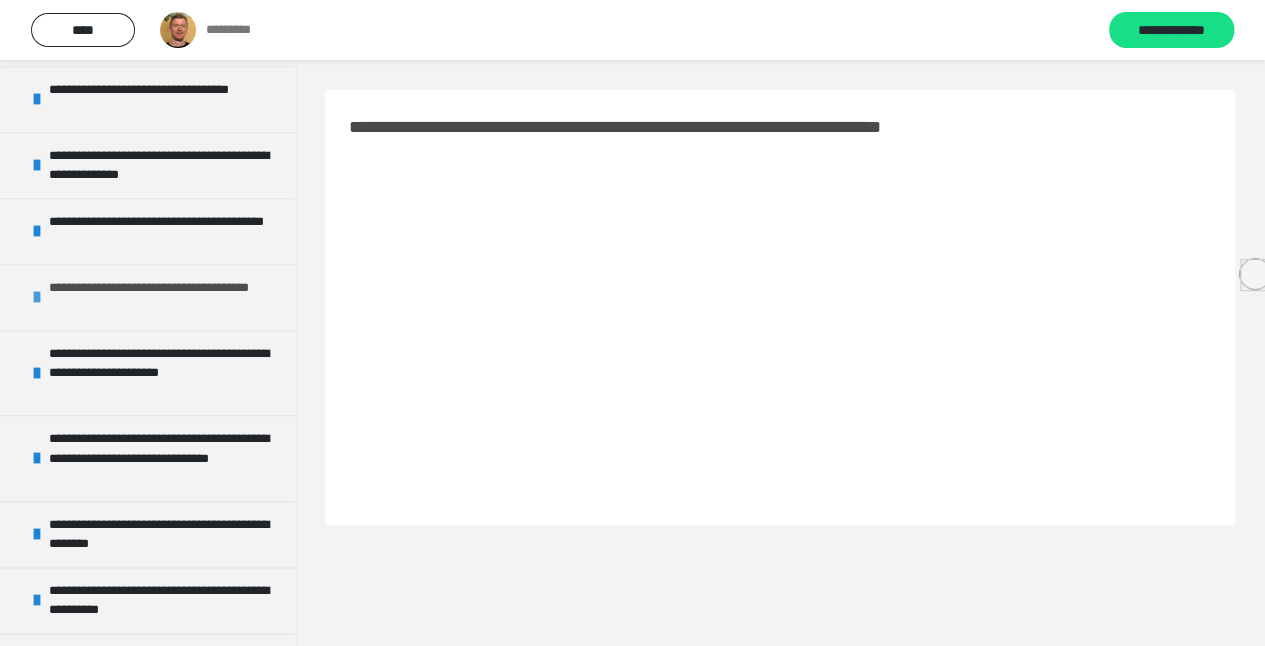 click on "**********" at bounding box center (159, 297) 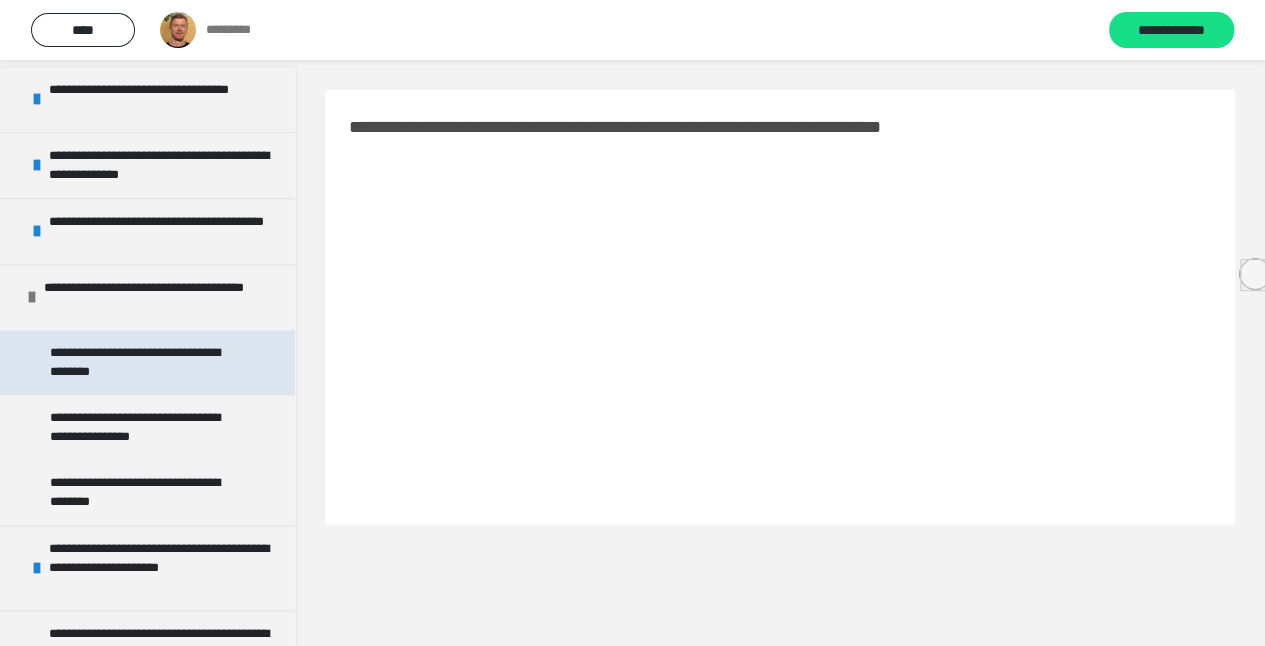 click on "**********" at bounding box center [142, 362] 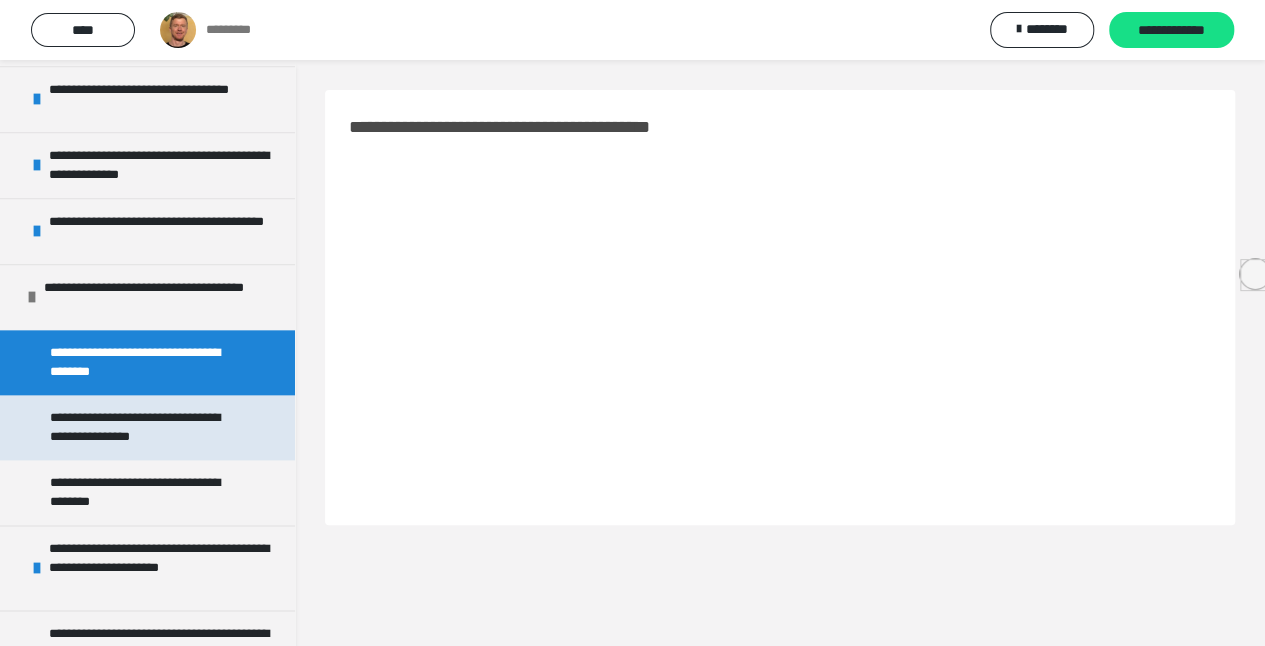 click on "**********" at bounding box center (142, 427) 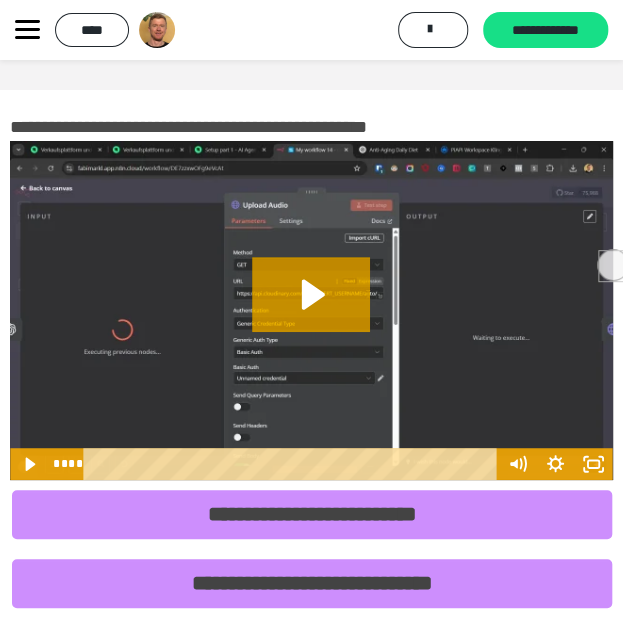 click at bounding box center [311, 310] 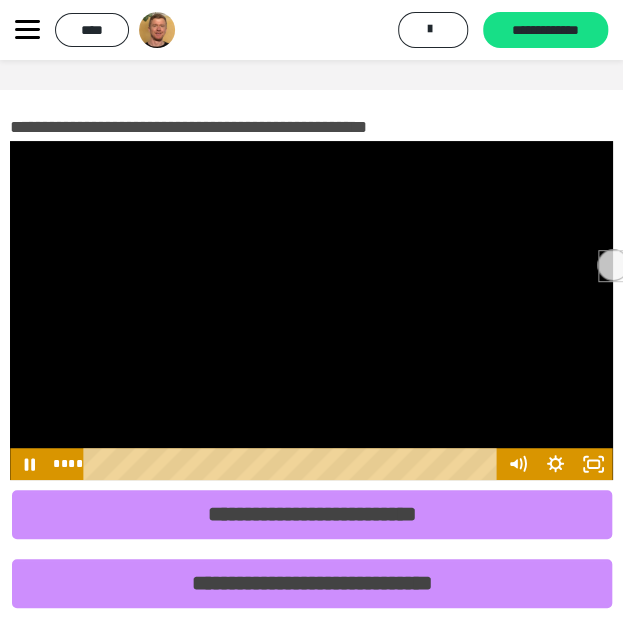 click at bounding box center [294, 464] 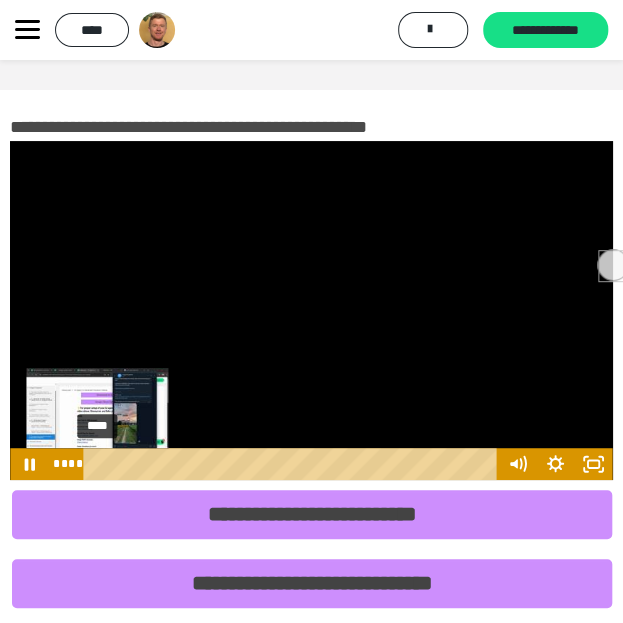 click on "****" at bounding box center (294, 464) 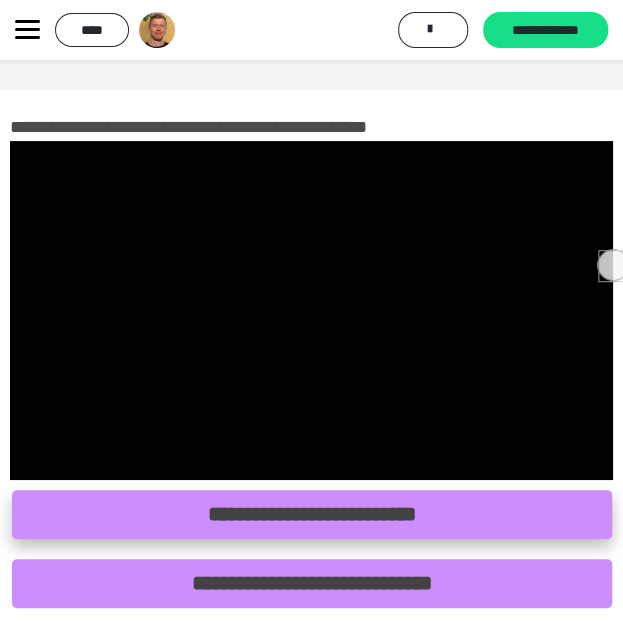 click on "**********" at bounding box center [312, 514] 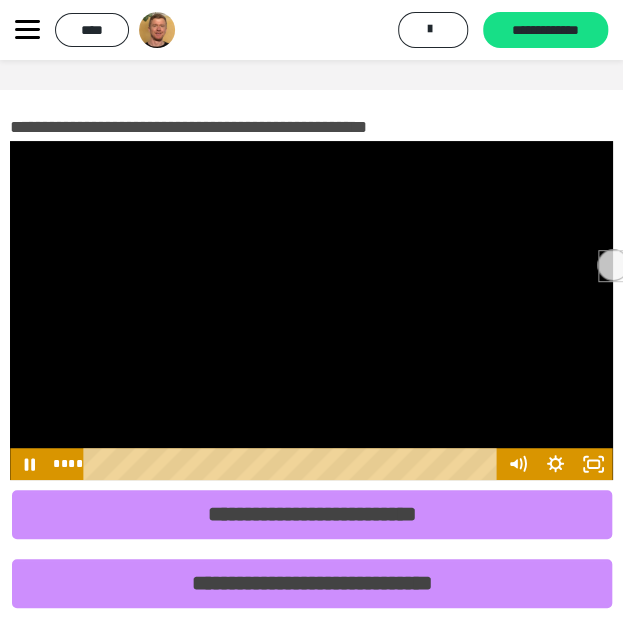 click at bounding box center (311, 310) 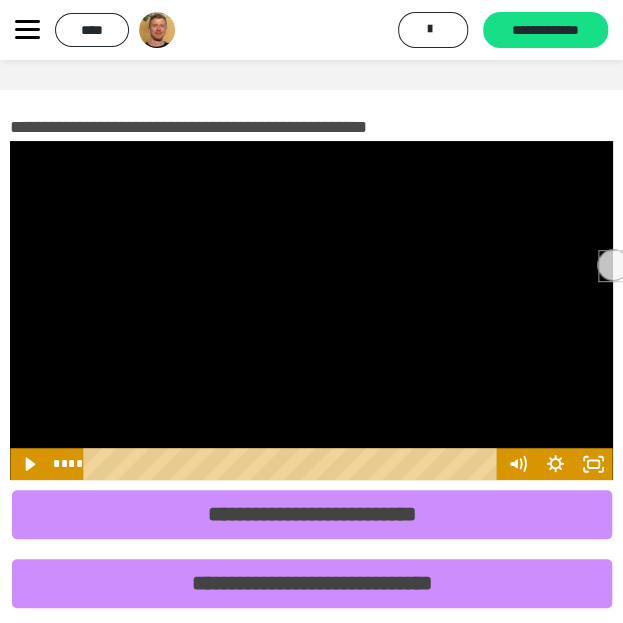 click at bounding box center (311, 310) 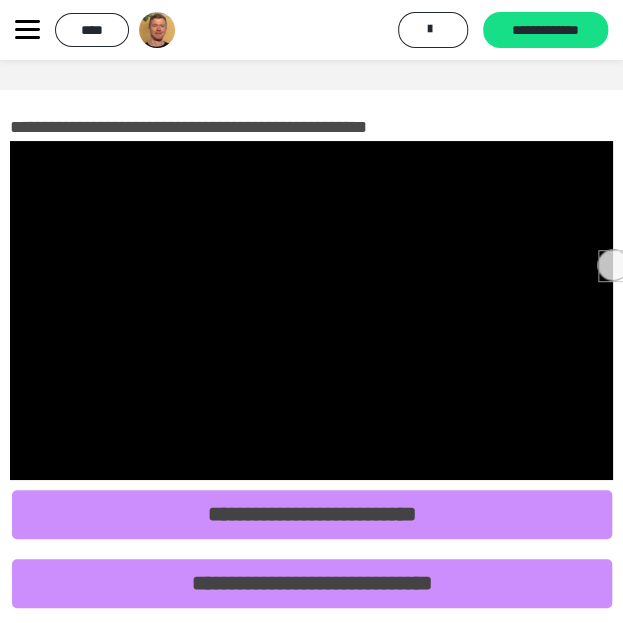 click at bounding box center [311, 310] 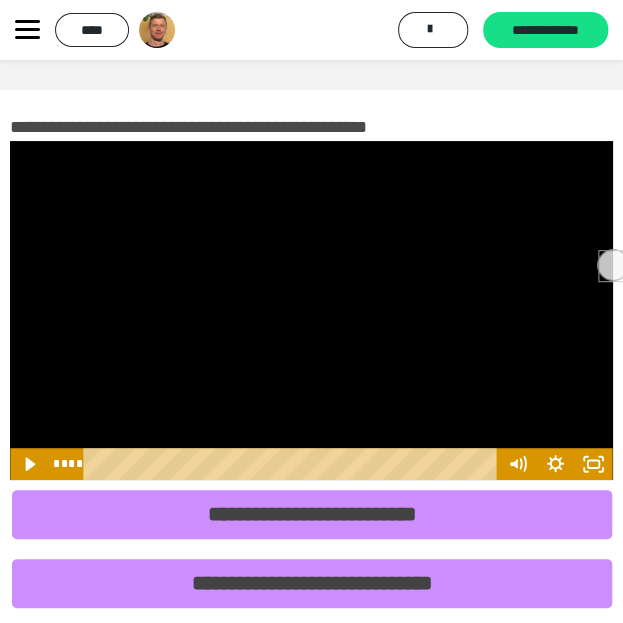 click at bounding box center (311, 310) 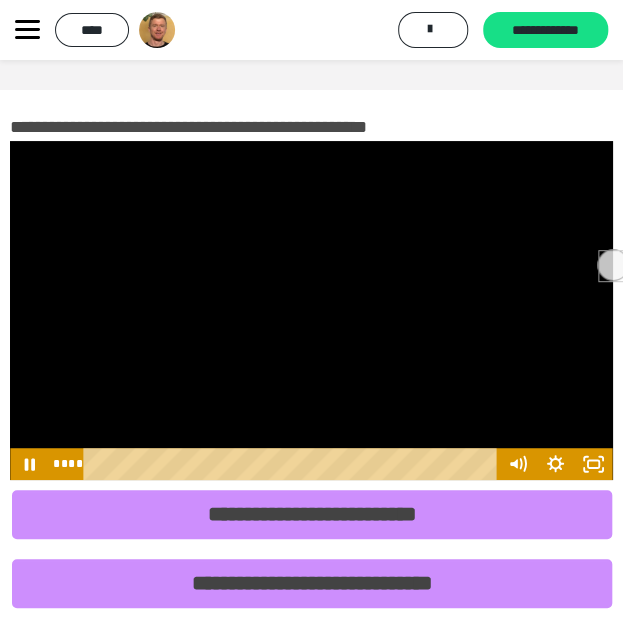 click at bounding box center (311, 310) 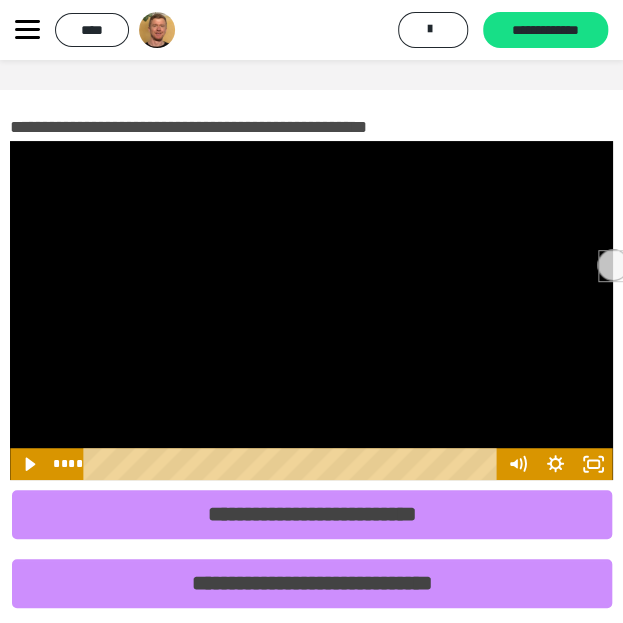 type 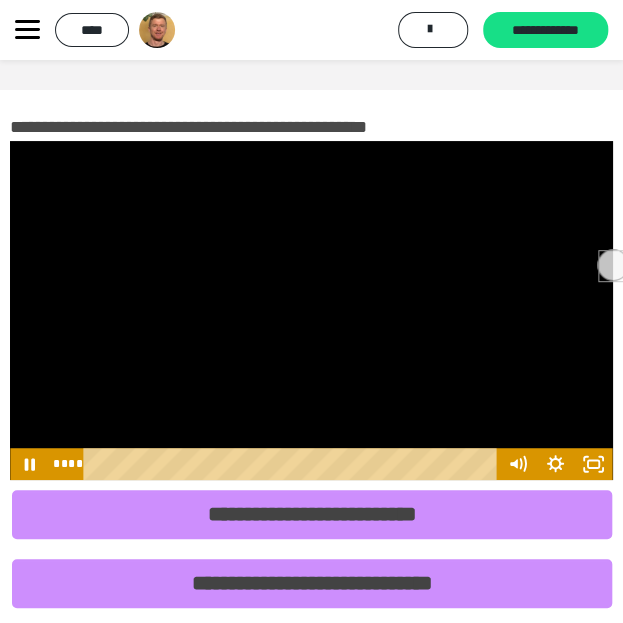 click at bounding box center (311, 310) 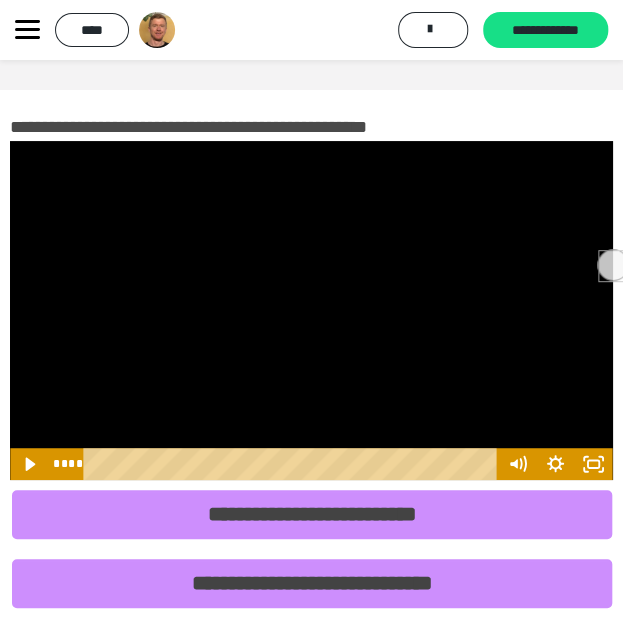 click at bounding box center (311, 310) 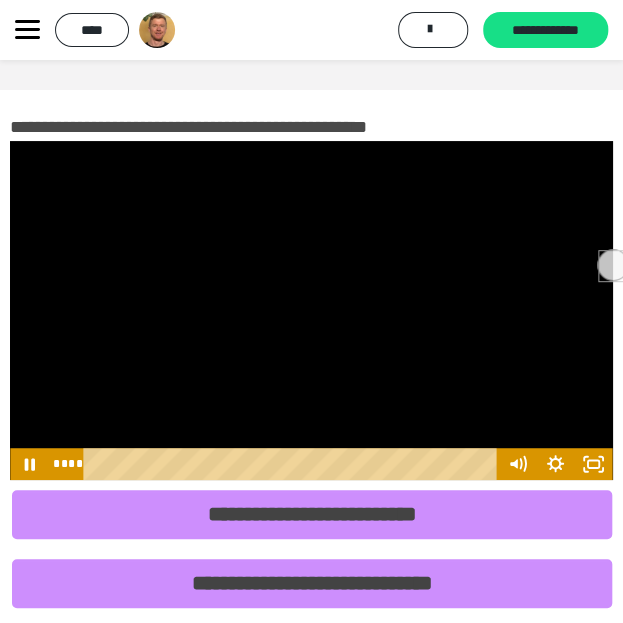 click at bounding box center (311, 310) 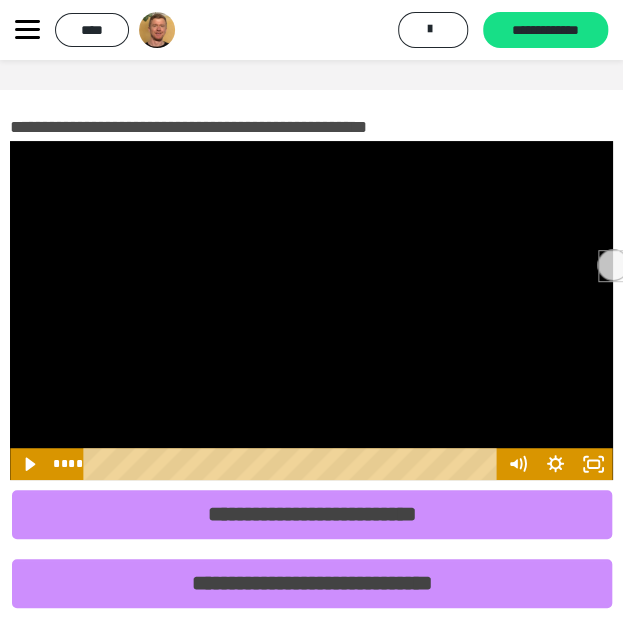 click at bounding box center [311, 310] 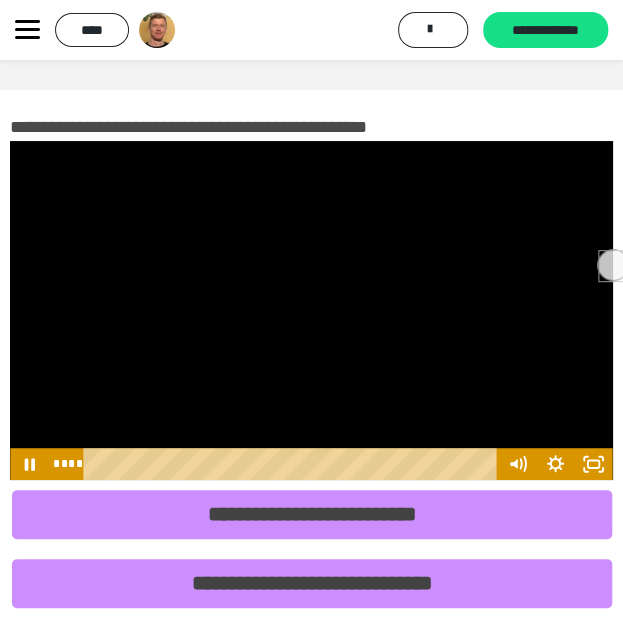 click at bounding box center [311, 310] 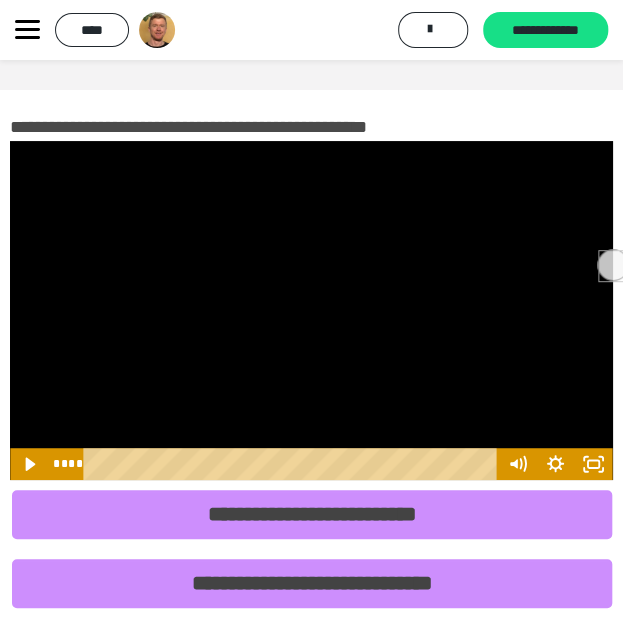 click at bounding box center (311, 310) 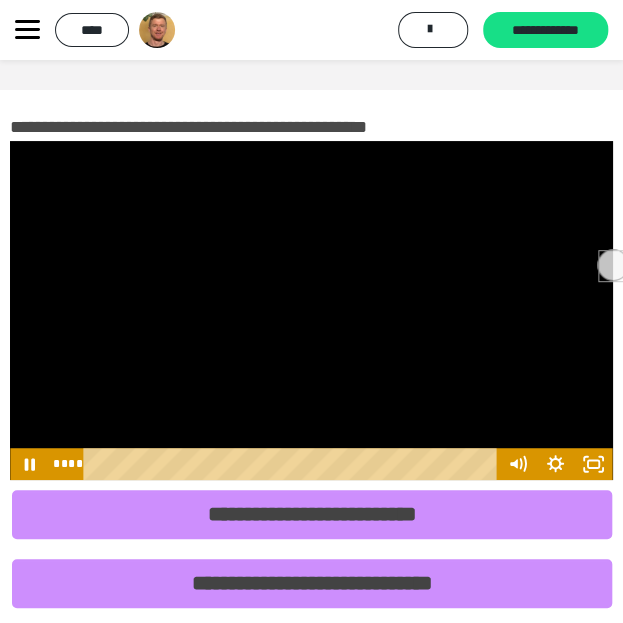 click at bounding box center [311, 310] 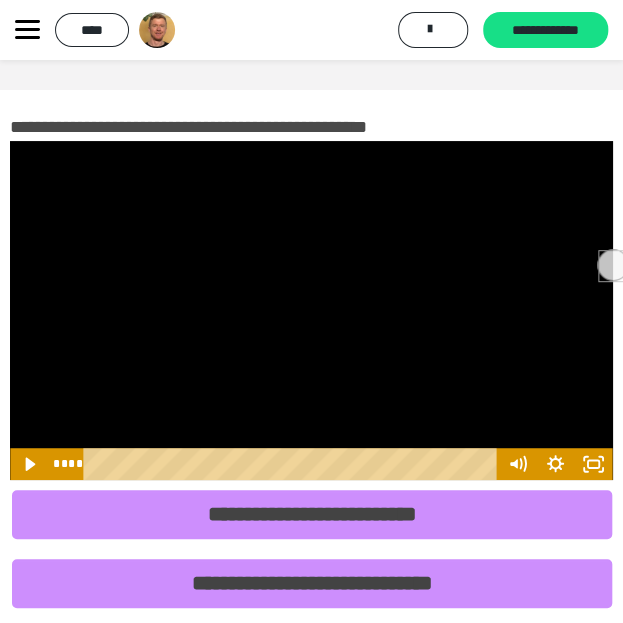 click at bounding box center (311, 310) 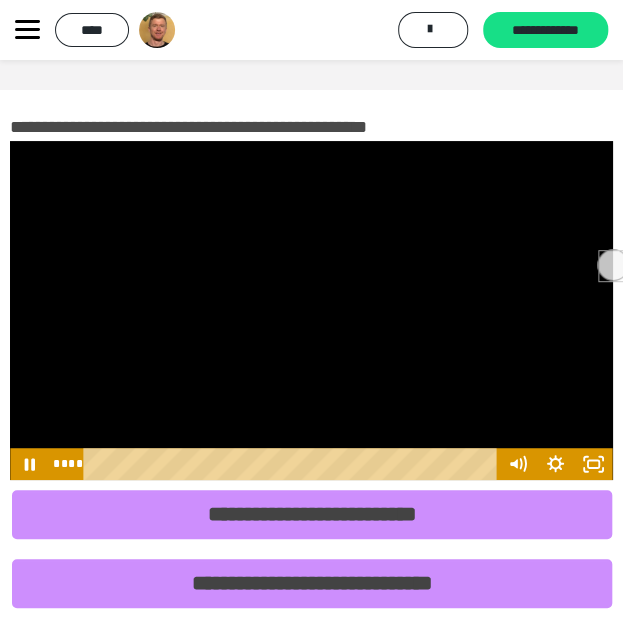 click at bounding box center [311, 310] 